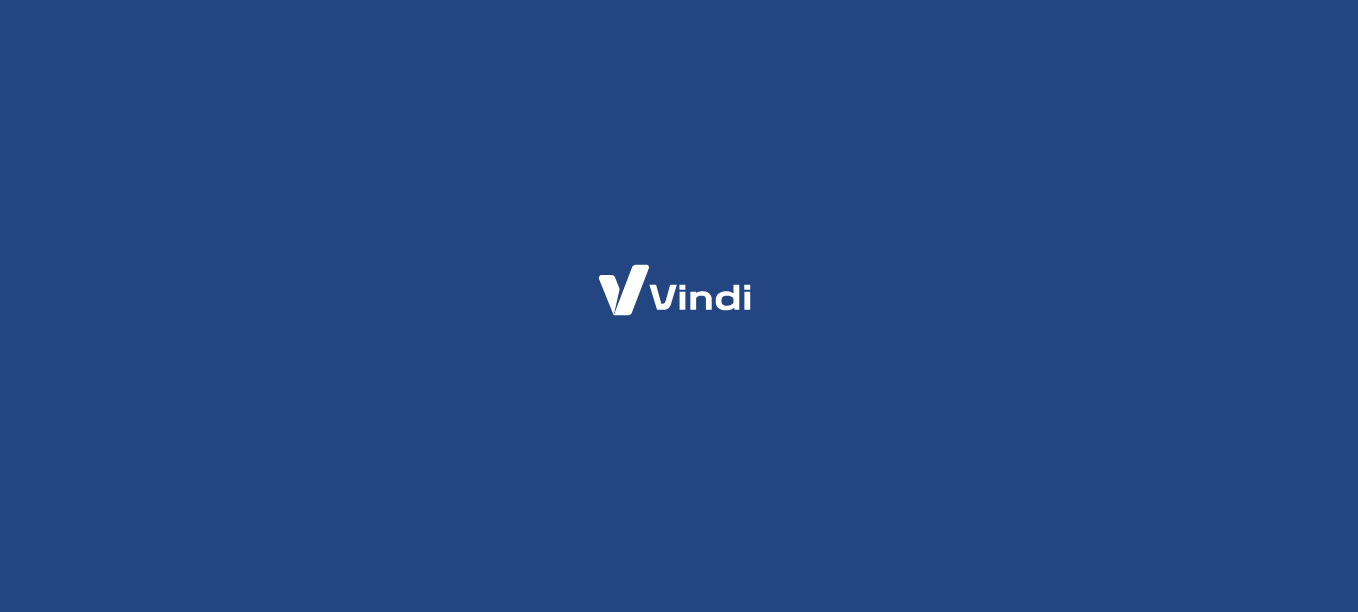 scroll, scrollTop: 0, scrollLeft: 0, axis: both 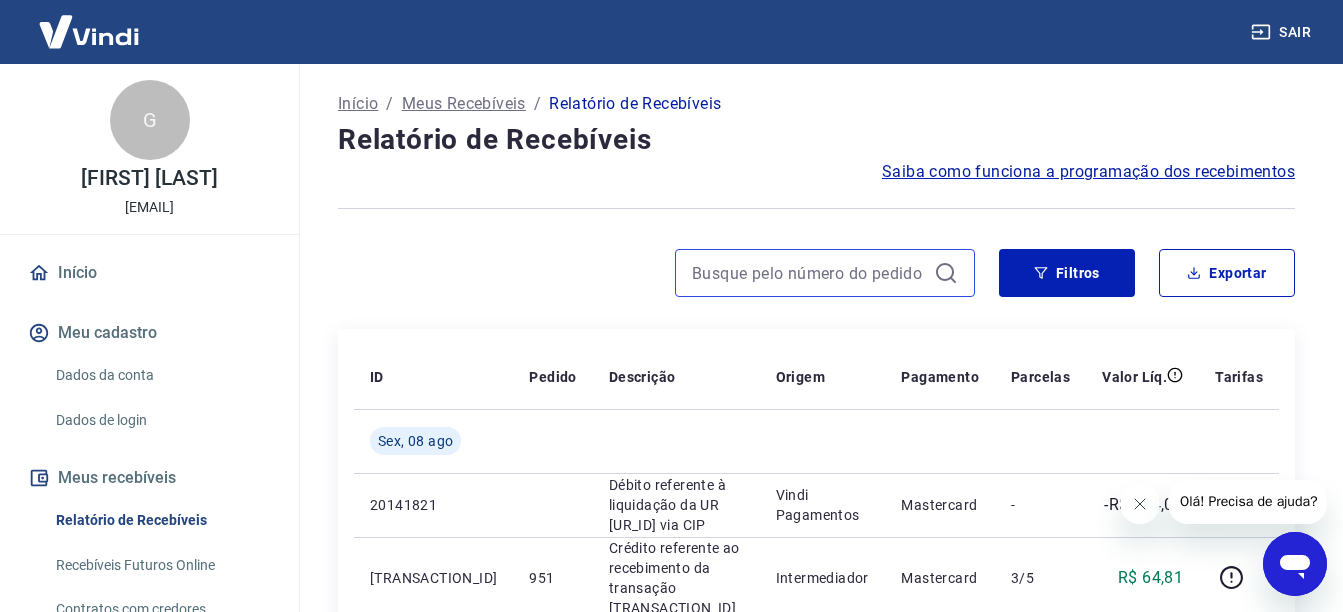 click at bounding box center (809, 273) 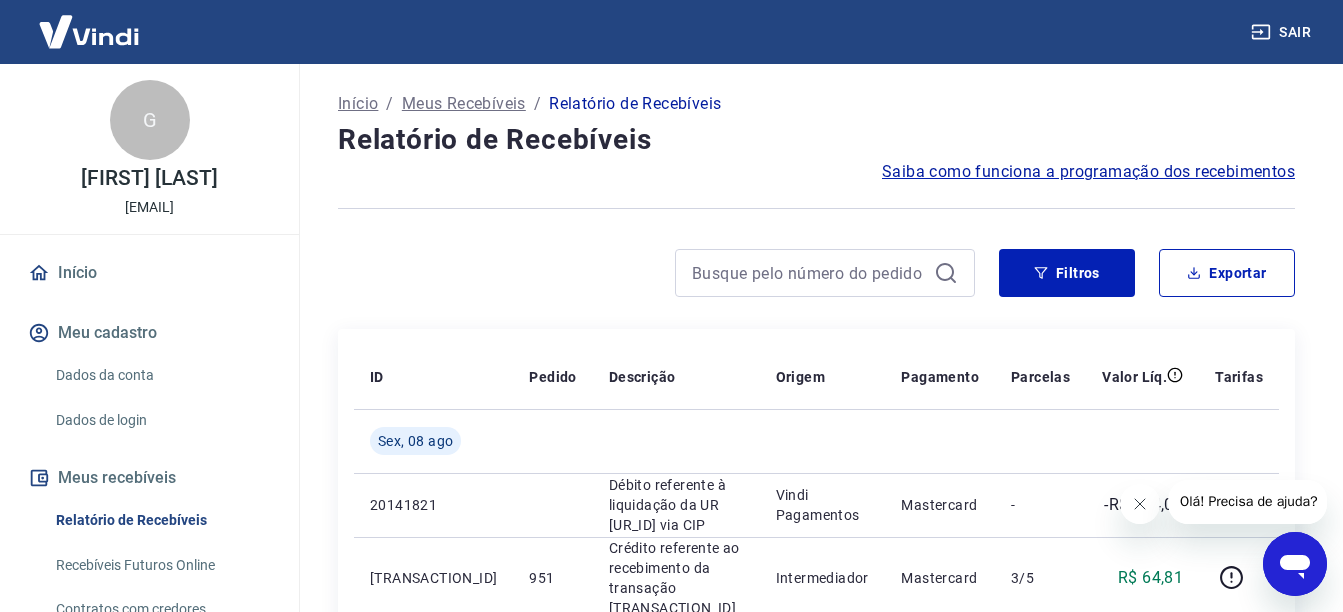 click 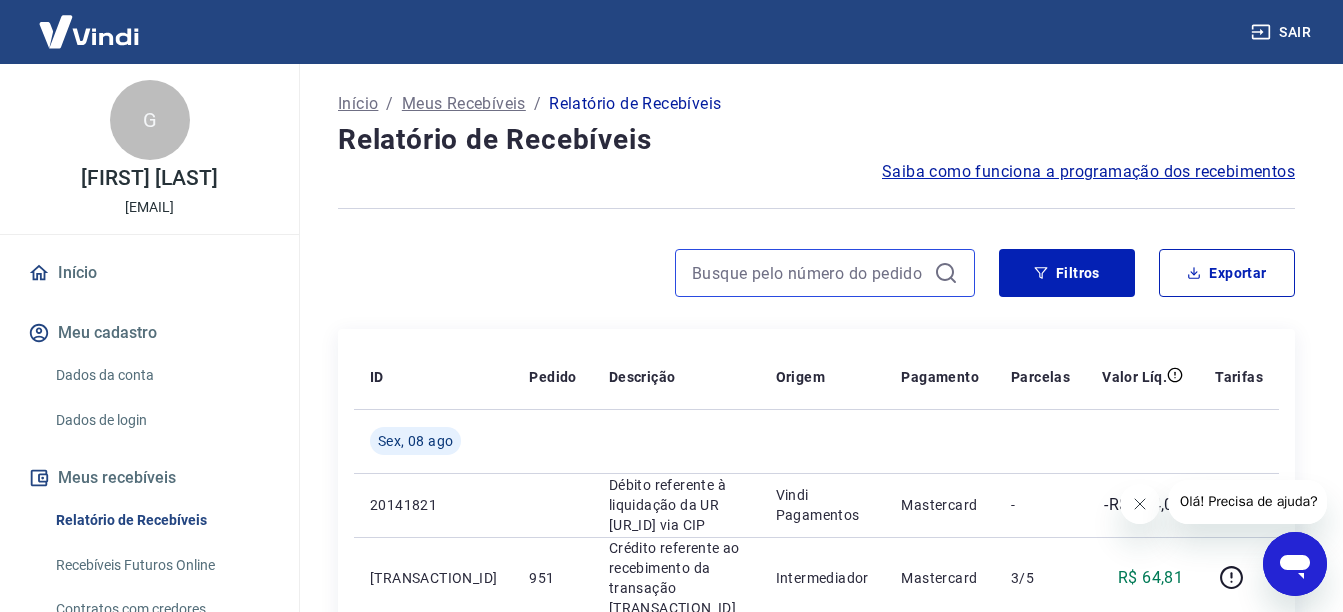 click at bounding box center [809, 273] 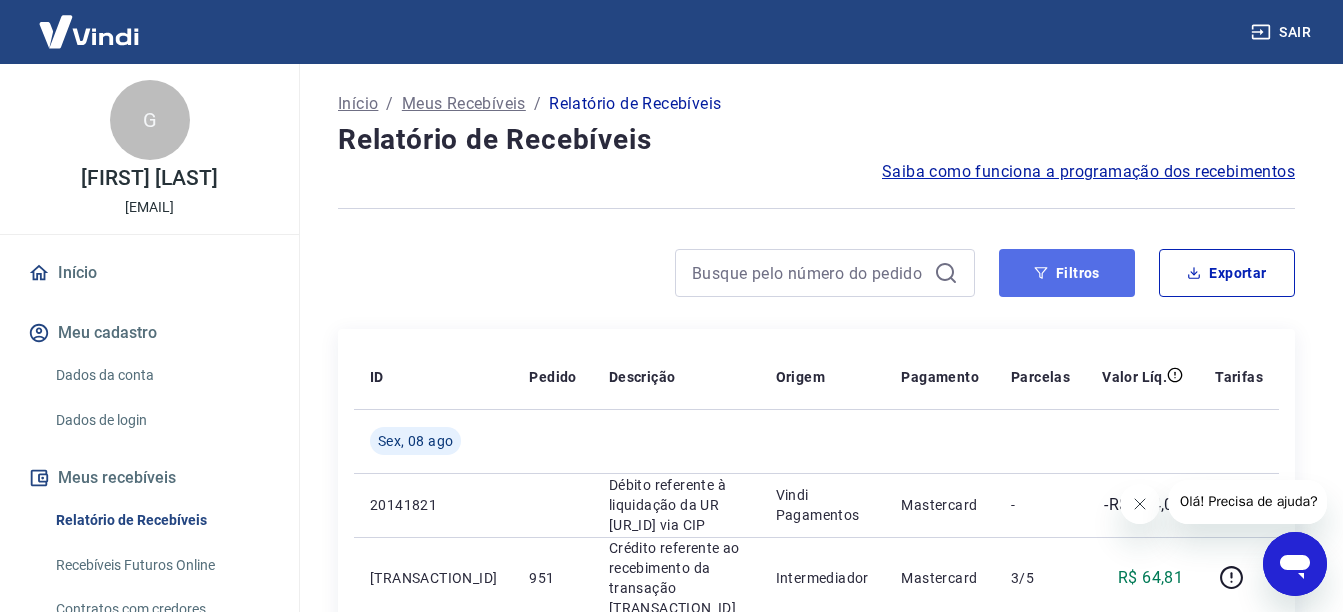drag, startPoint x: 1097, startPoint y: 263, endPoint x: 1045, endPoint y: 278, distance: 54.120235 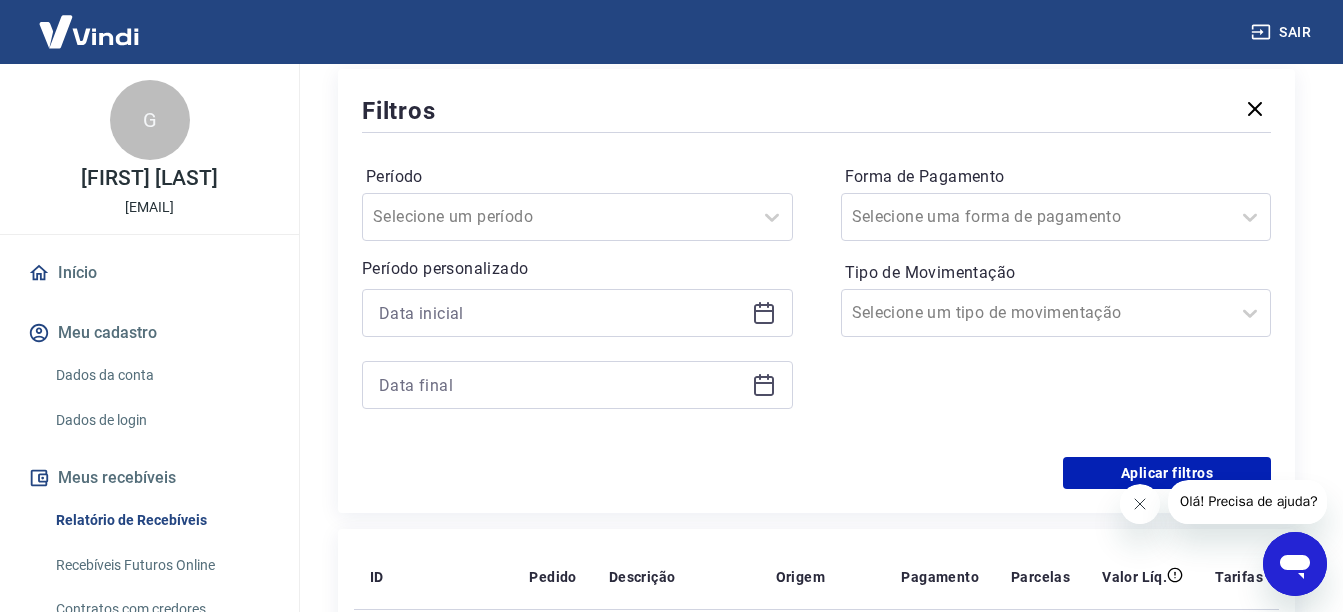scroll, scrollTop: 300, scrollLeft: 0, axis: vertical 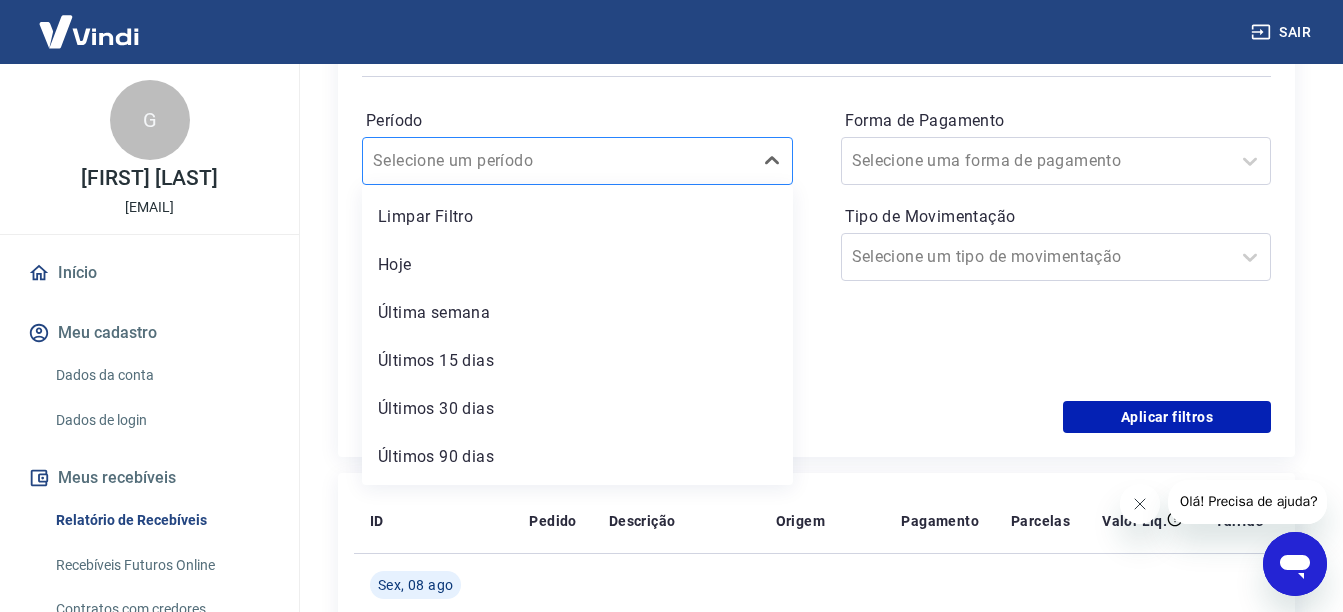 click at bounding box center (557, 161) 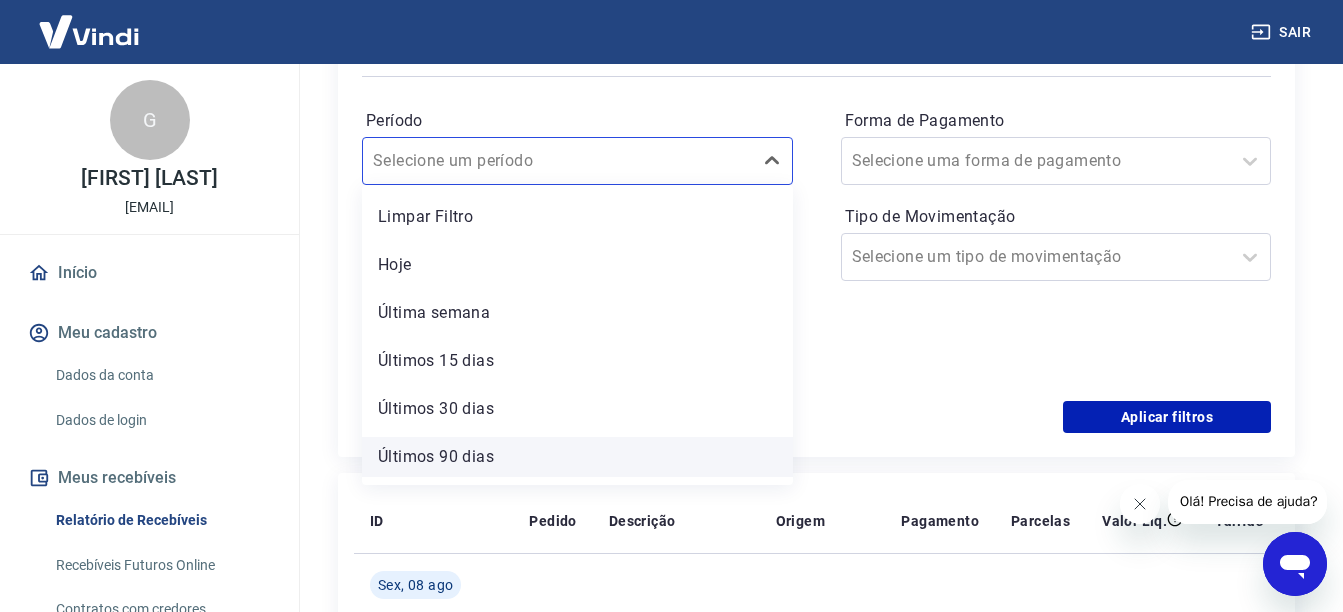 click on "Últimos 90 dias" at bounding box center (577, 457) 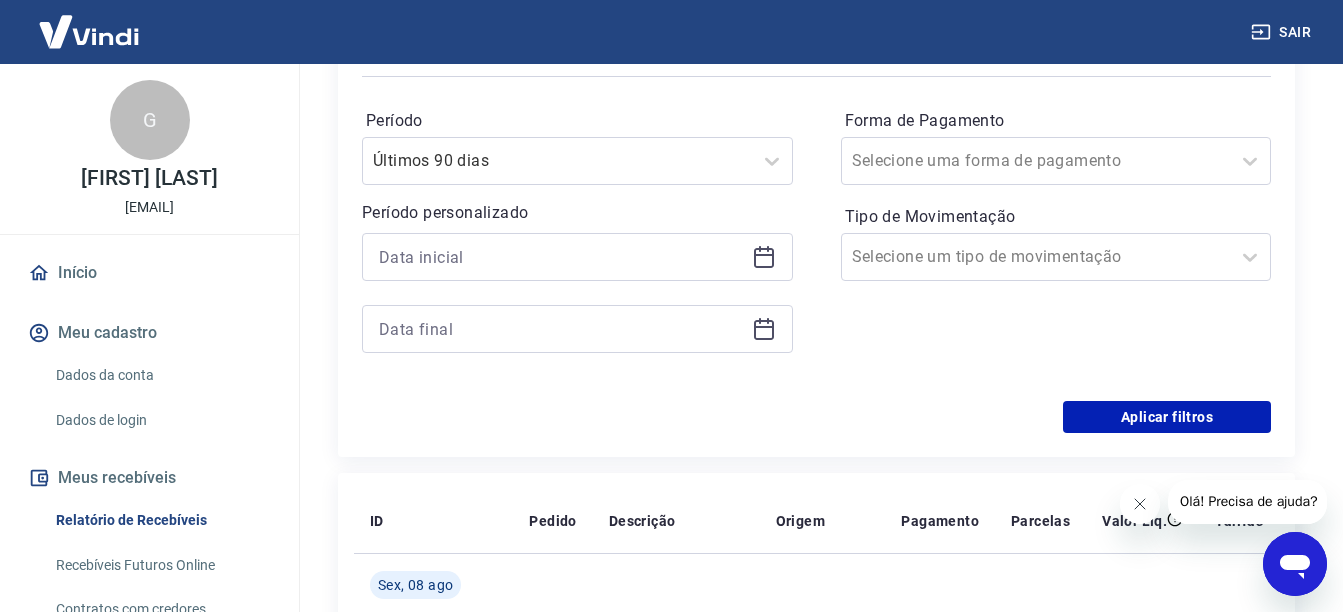 click on "Filtros Período Últimos 90 dias Período personalizado Forma de Pagamento Selecione uma forma de pagamento Tipo de Movimentação Selecione um tipo de movimentação Aplicar filtros" at bounding box center [816, 235] 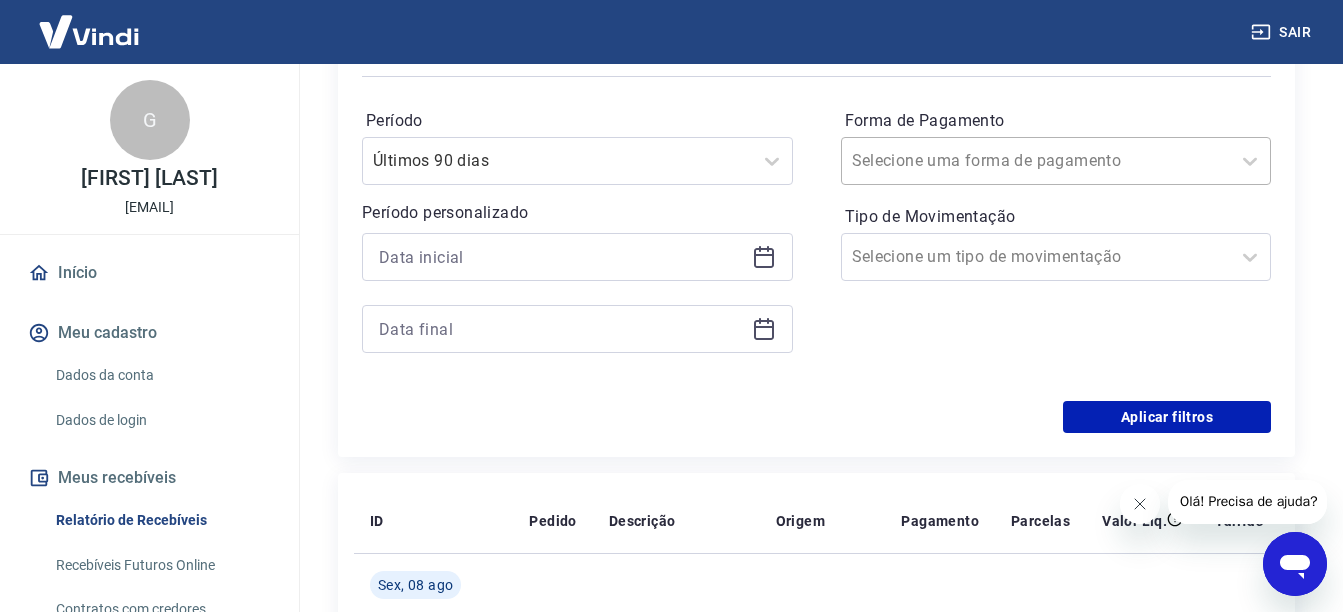 click at bounding box center [1036, 161] 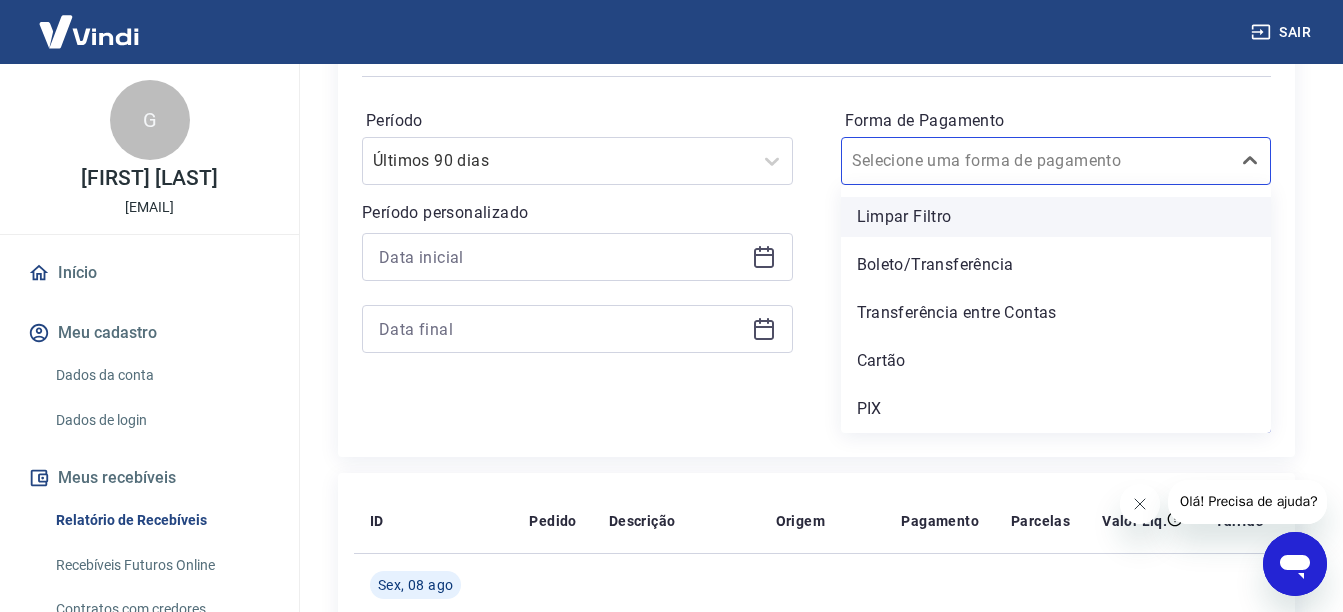 click on "Limpar Filtro" at bounding box center [1056, 217] 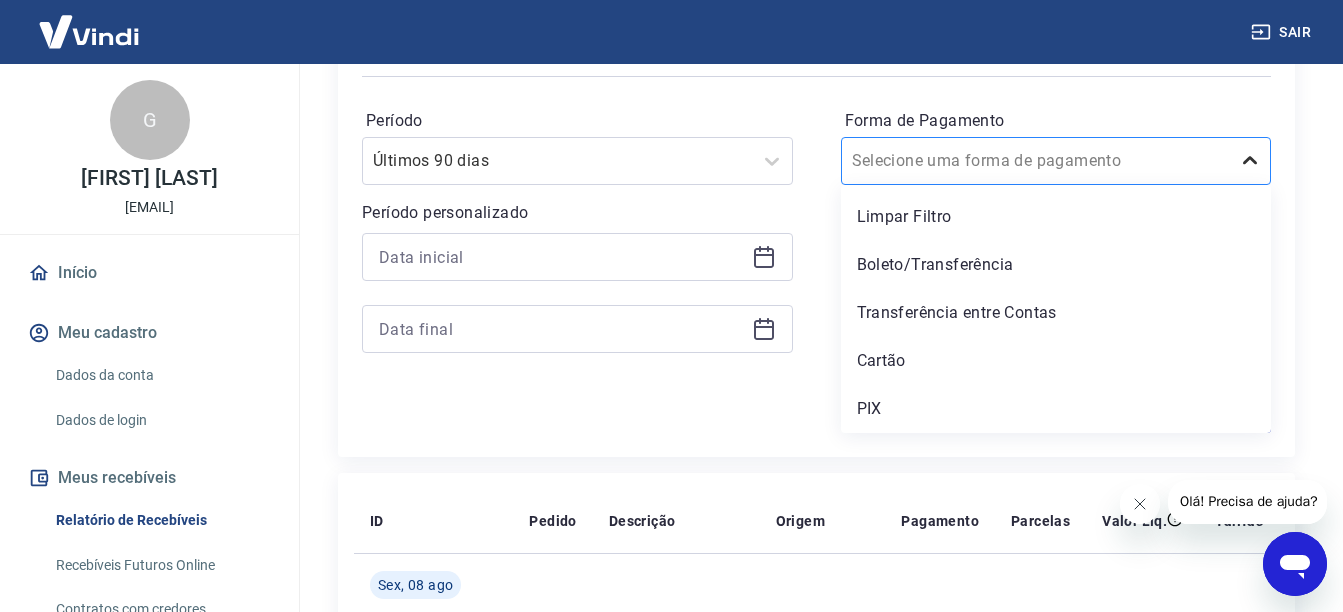 click at bounding box center [1250, 161] 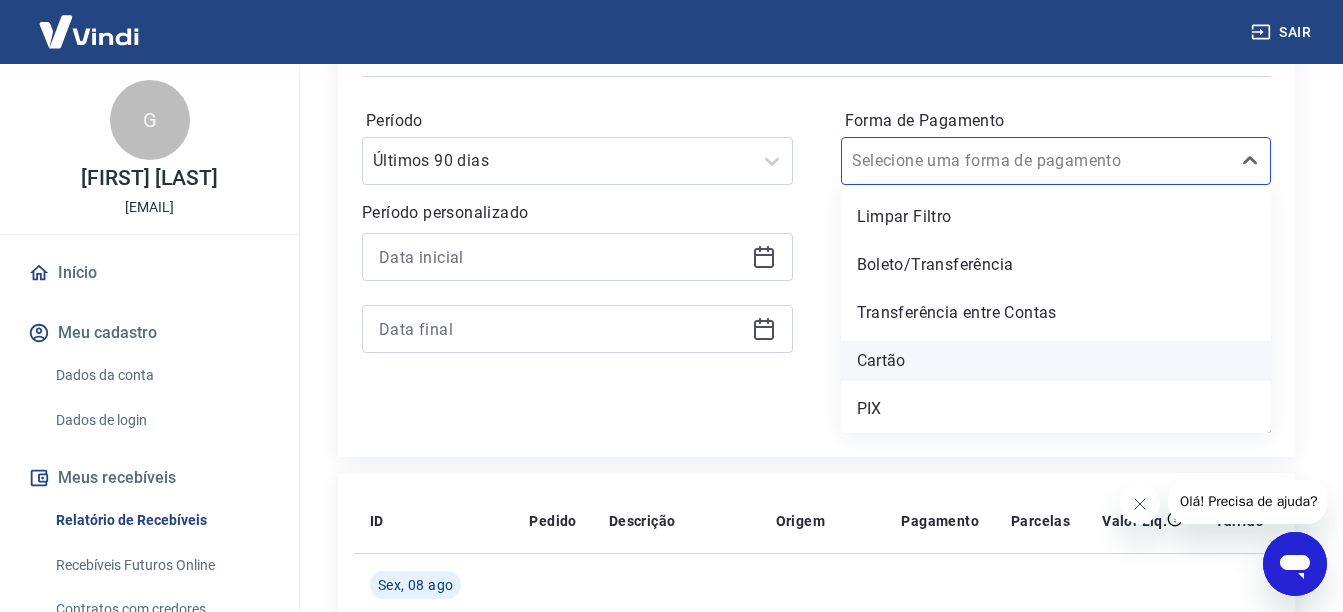 click on "Cartão" at bounding box center (1056, 361) 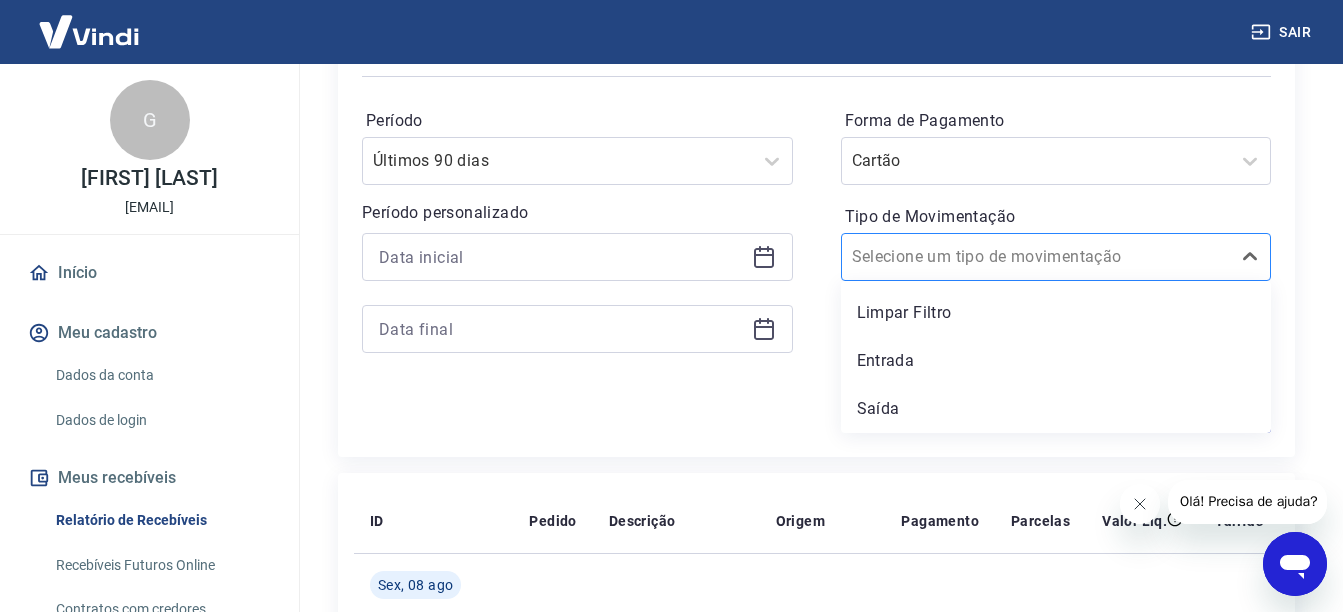 click at bounding box center (1036, 257) 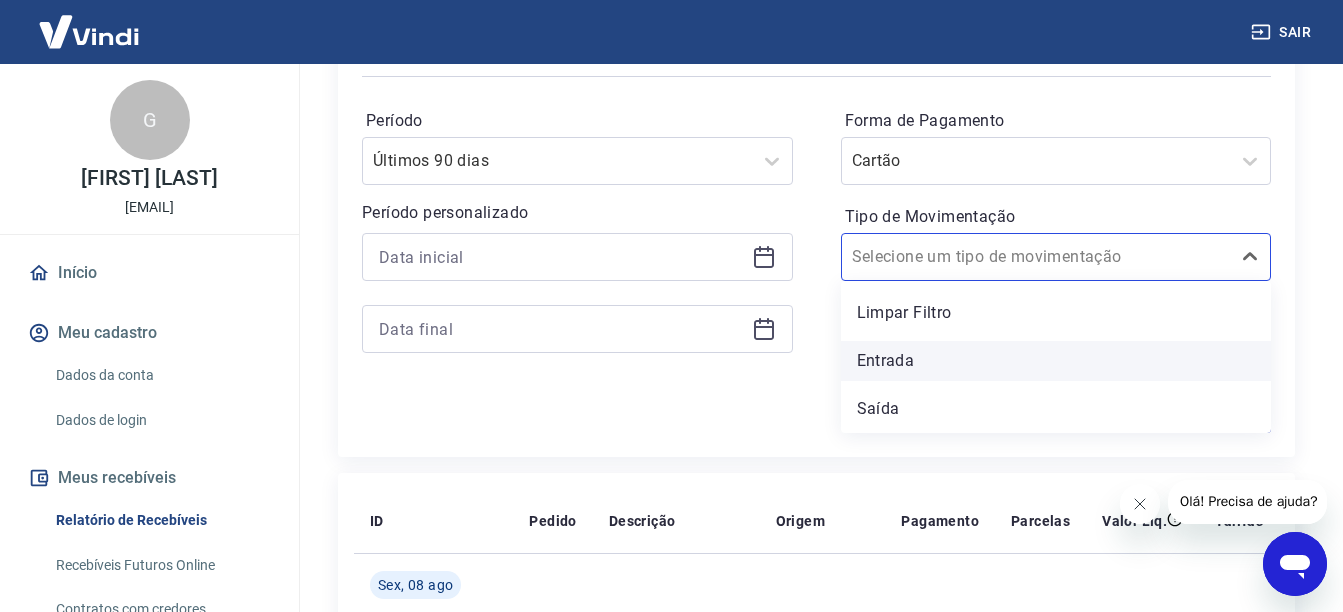 click on "Entrada" at bounding box center [1056, 361] 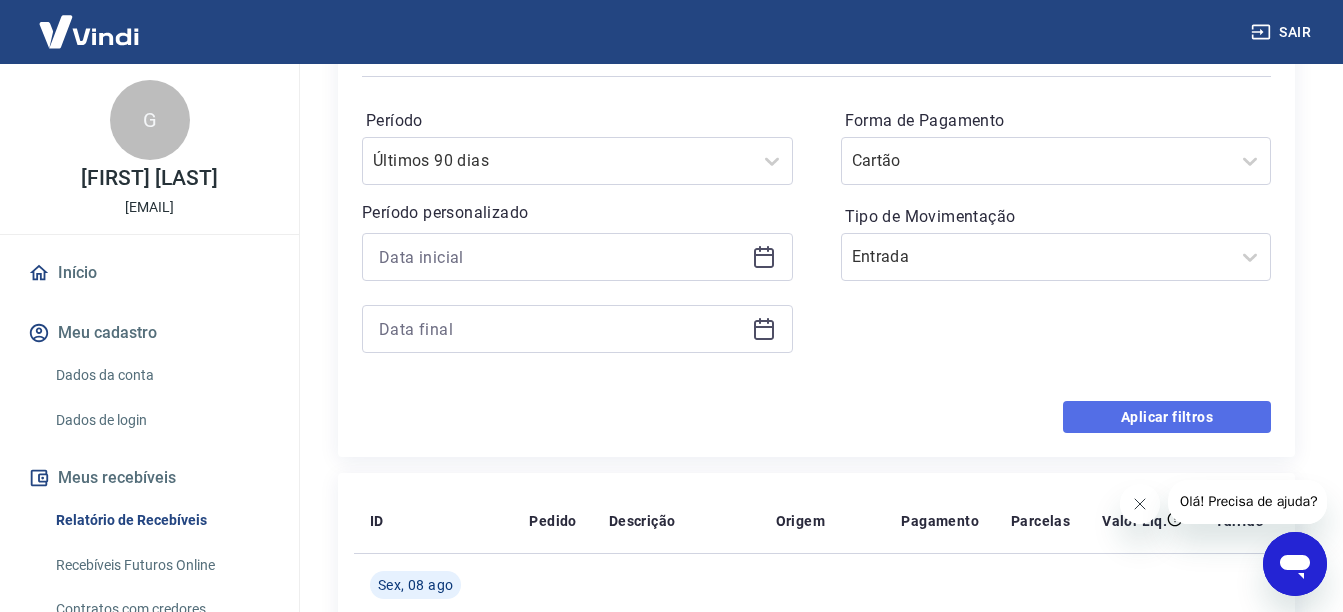 click on "Aplicar filtros" at bounding box center (1167, 417) 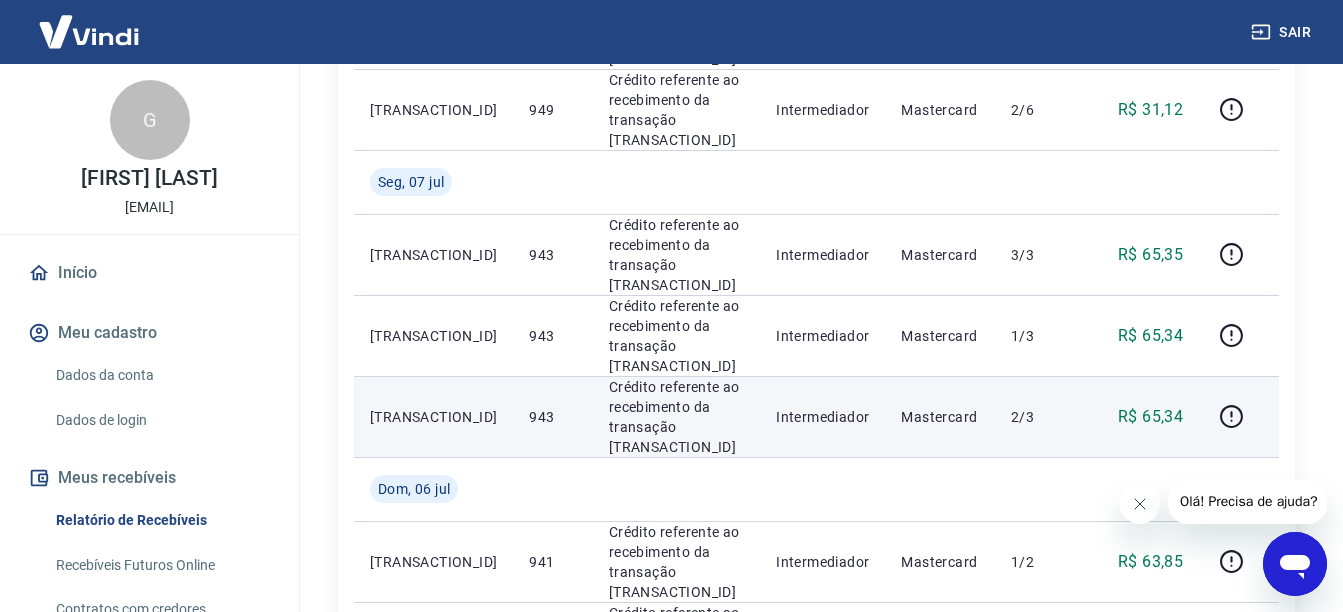 scroll, scrollTop: 1300, scrollLeft: 0, axis: vertical 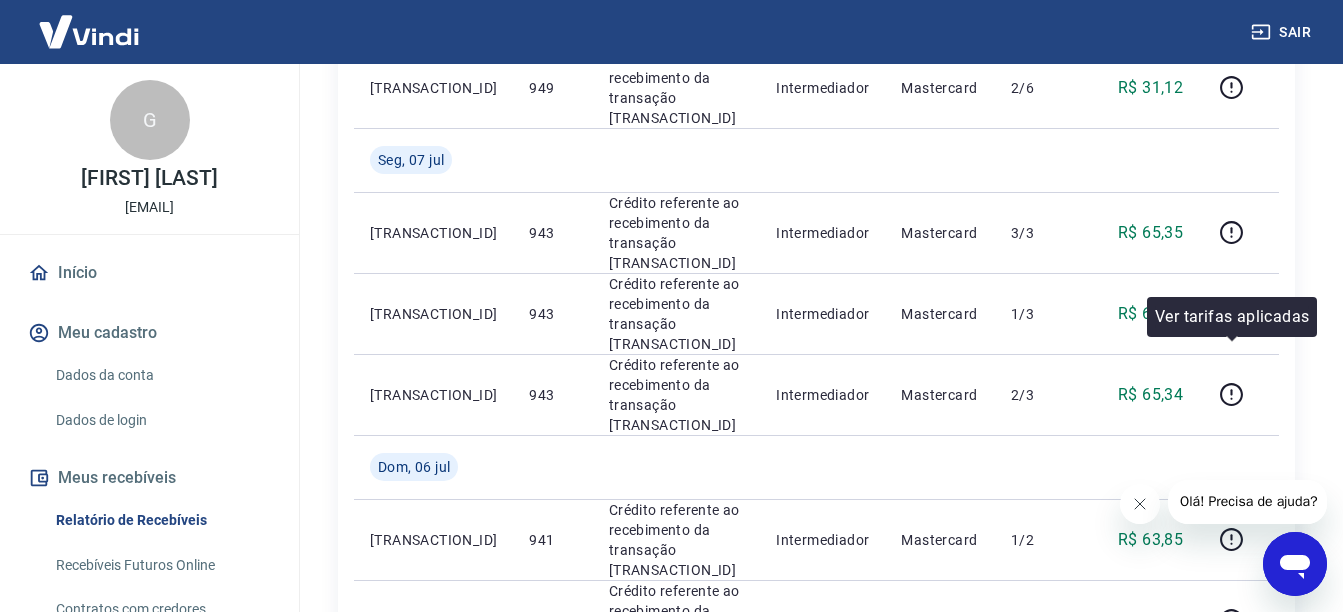 click on "Ver tarifas aplicadas" at bounding box center [1232, 317] 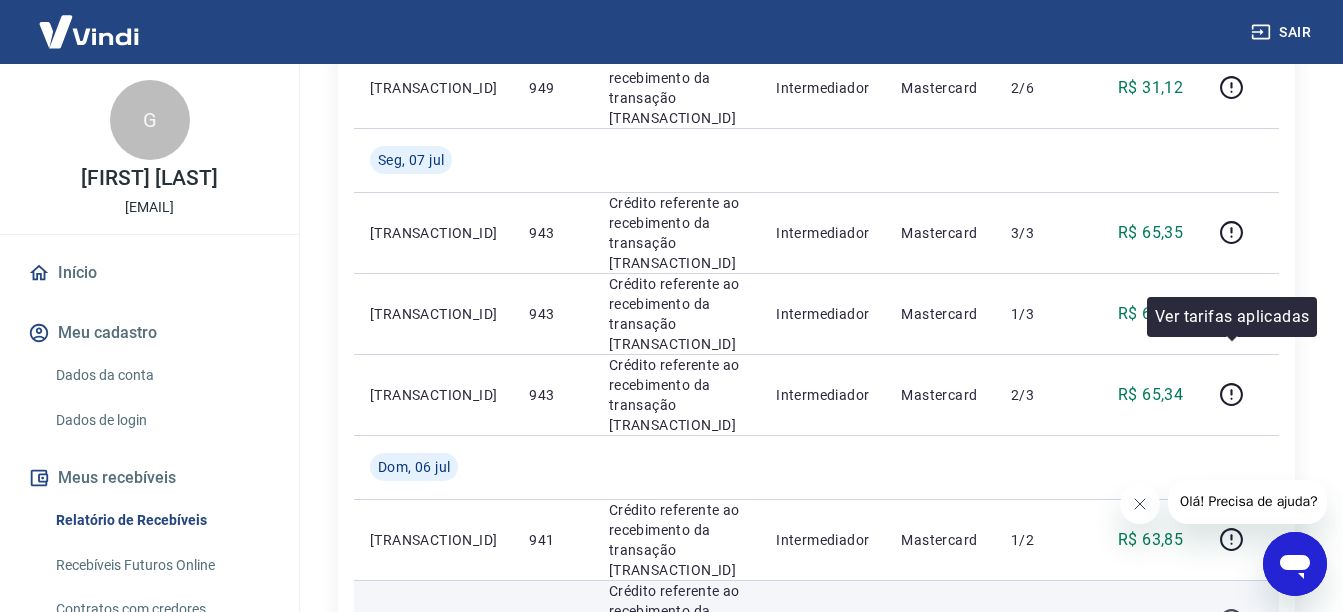 click 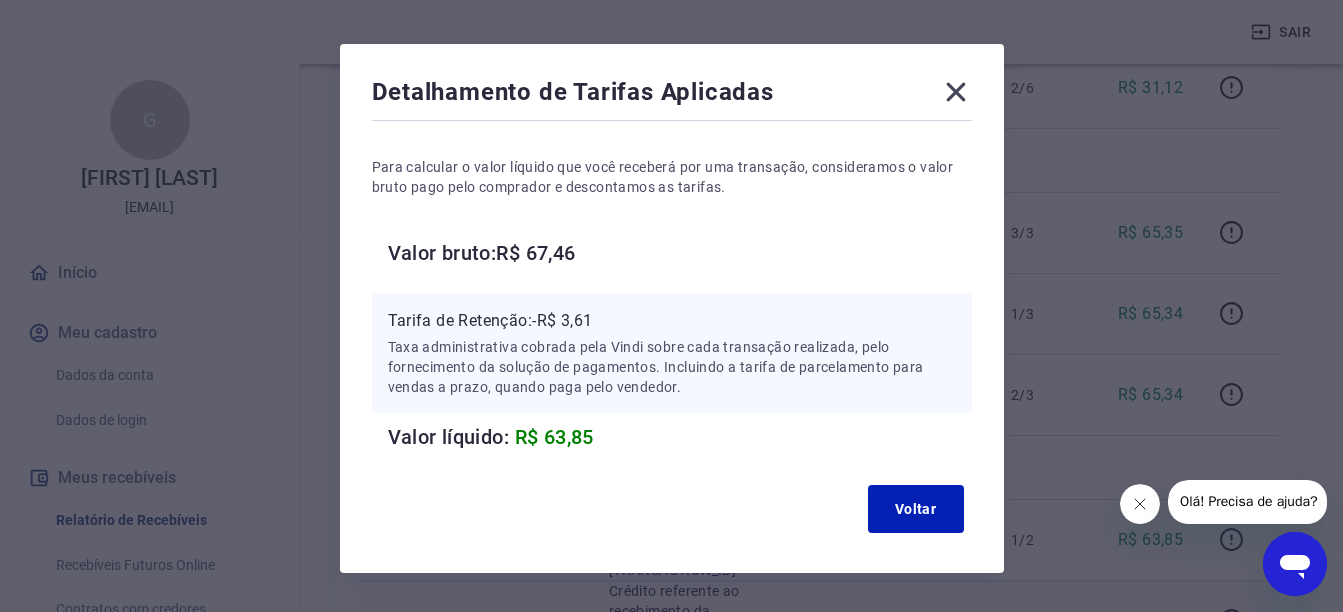 scroll, scrollTop: 100, scrollLeft: 0, axis: vertical 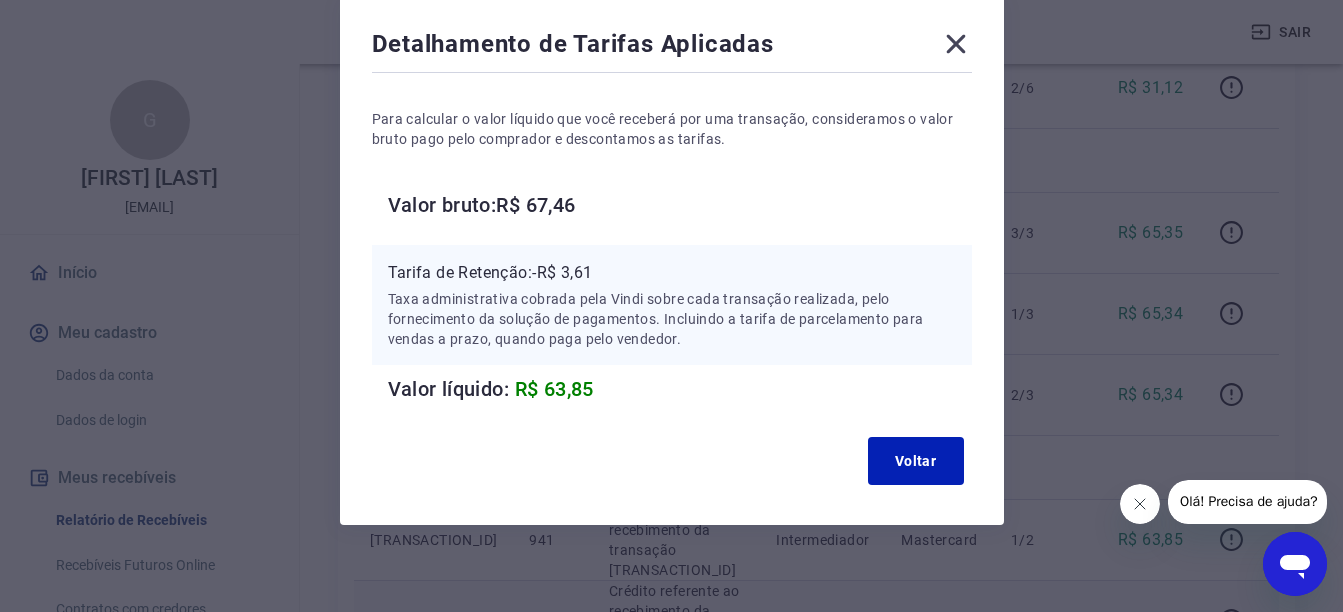 click 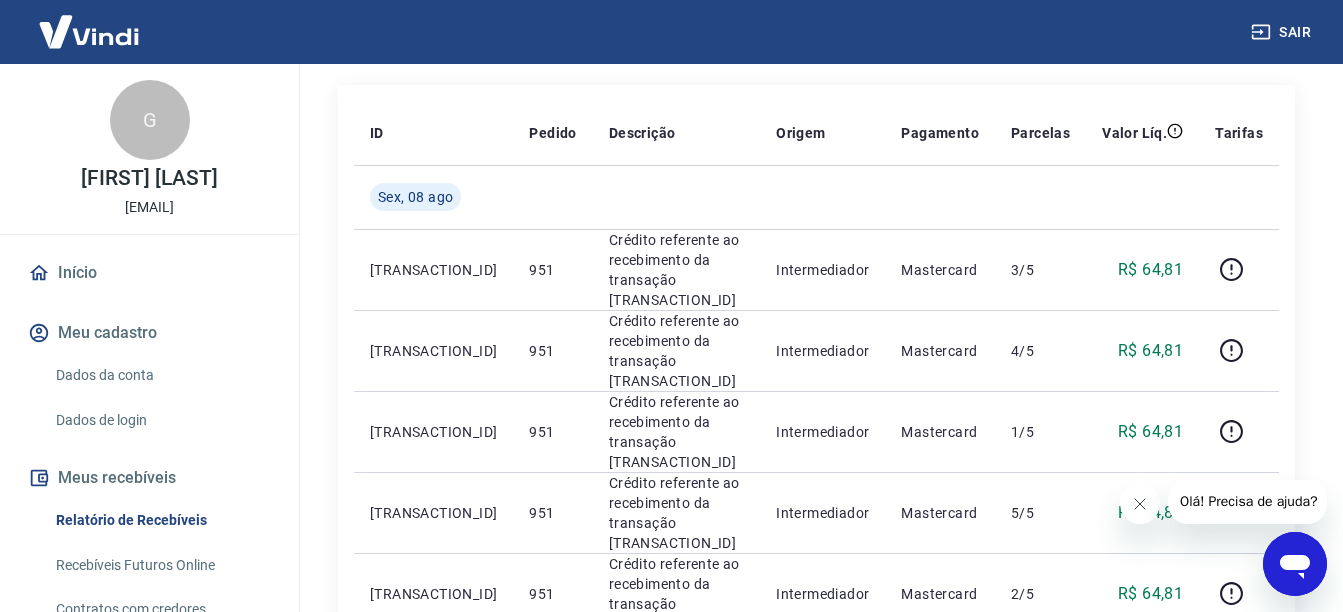scroll, scrollTop: 0, scrollLeft: 0, axis: both 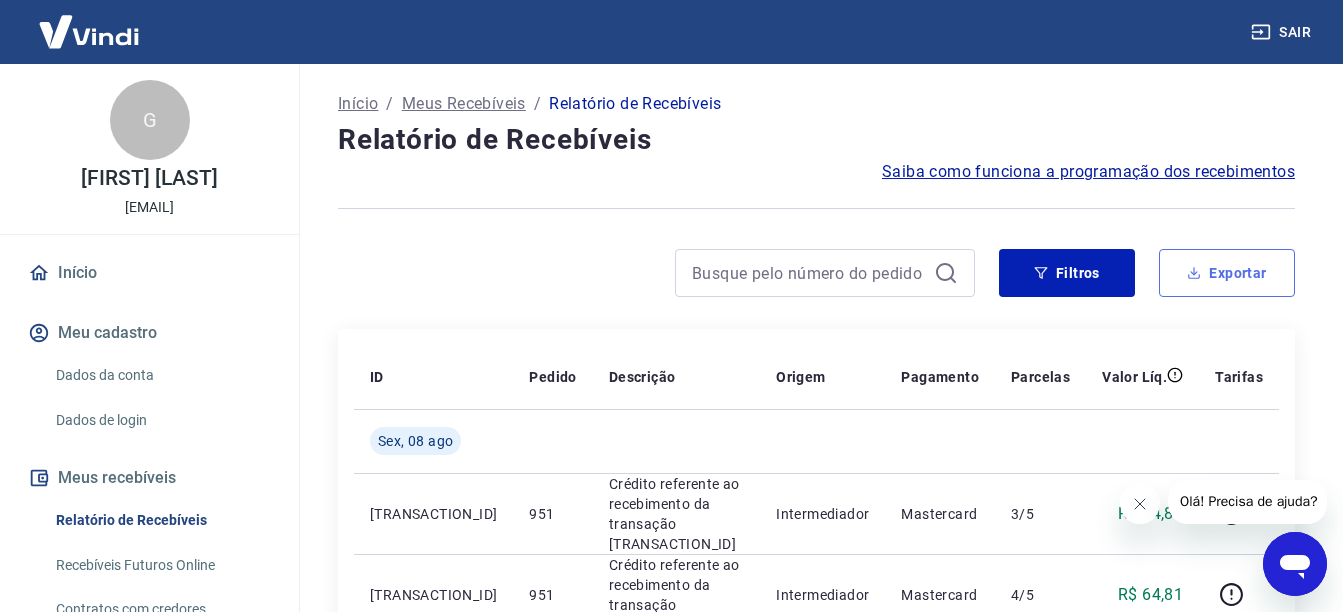 click on "Exportar" at bounding box center [1227, 273] 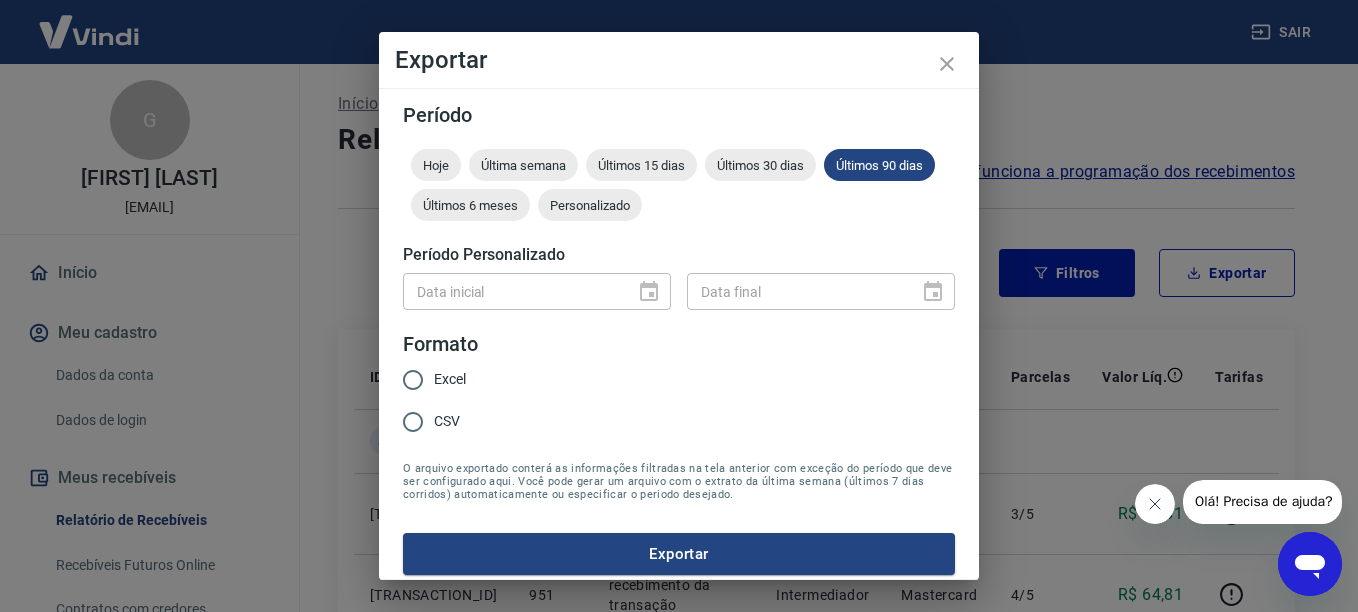 click on "Excel" at bounding box center (413, 380) 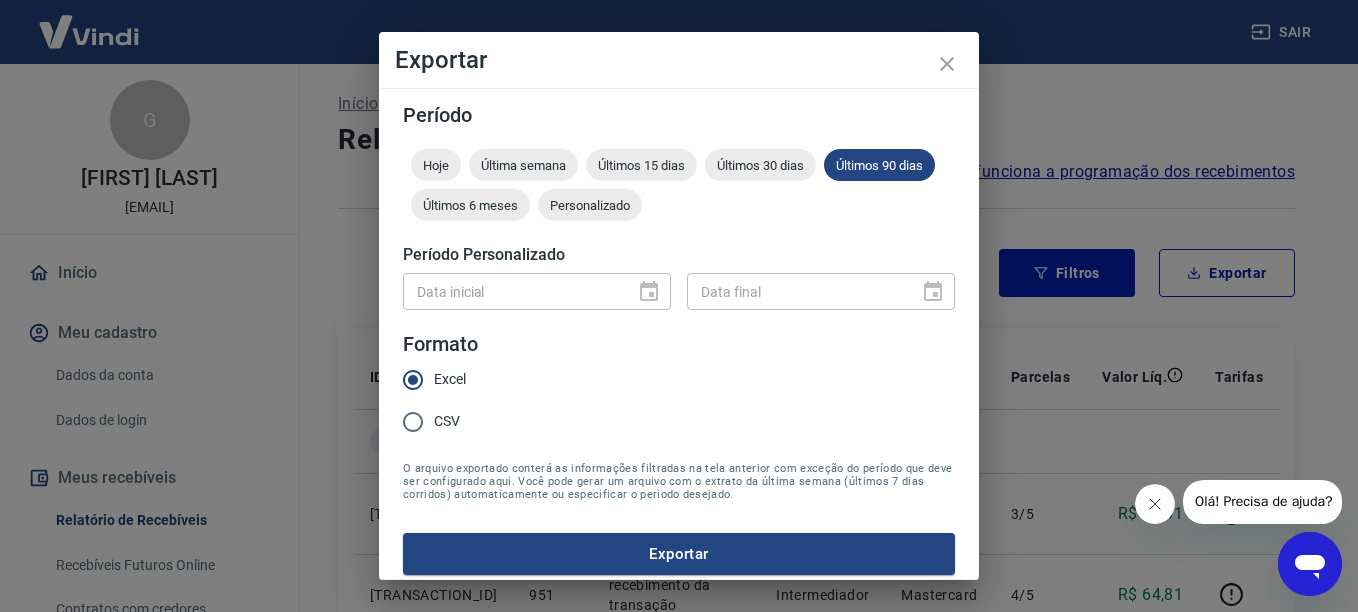 click at bounding box center [643, 292] 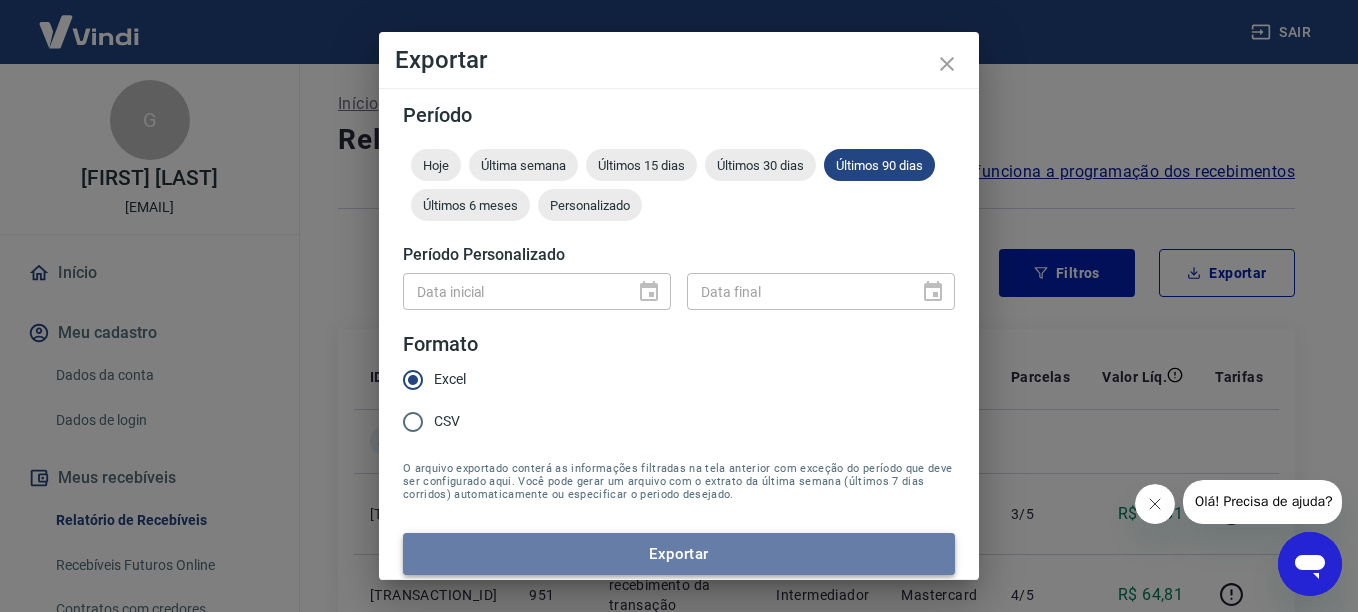 click on "Exportar" at bounding box center (679, 554) 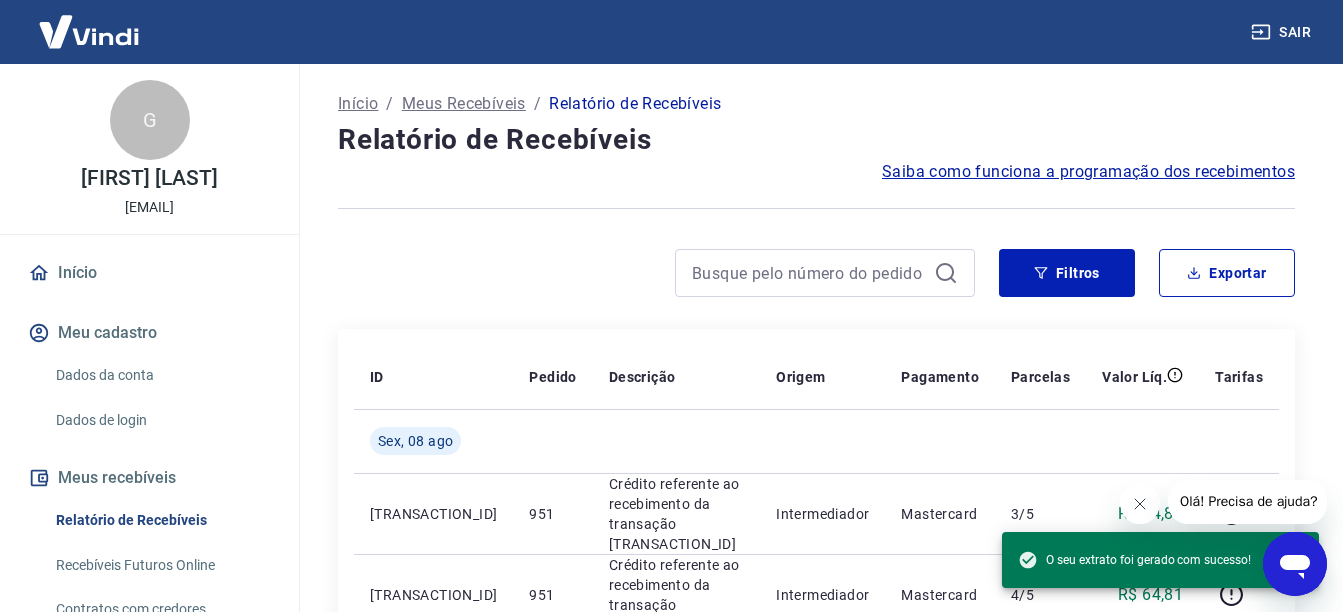 click at bounding box center (816, 208) 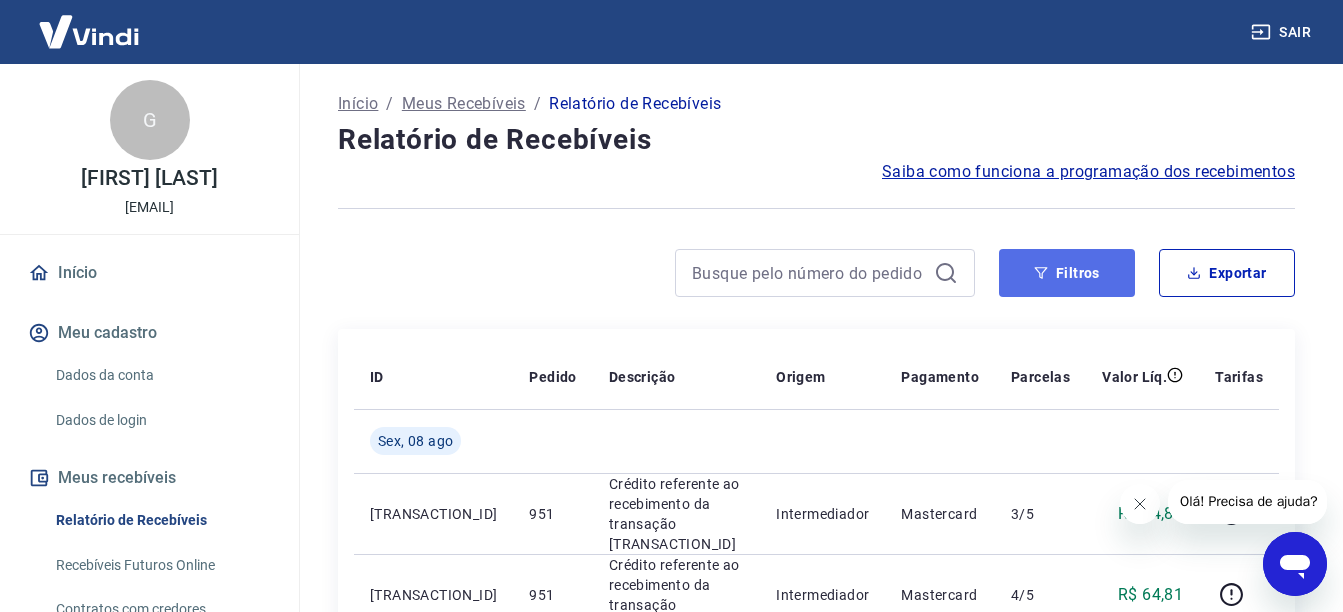 click on "Filtros" at bounding box center (1067, 273) 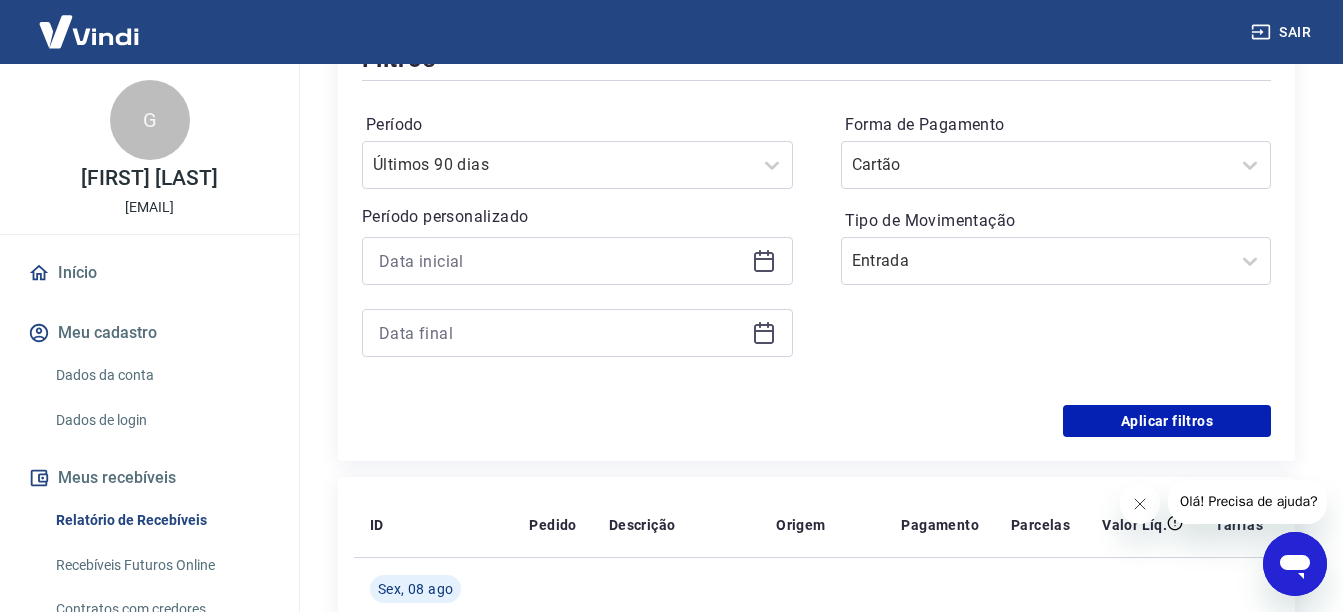 scroll, scrollTop: 300, scrollLeft: 0, axis: vertical 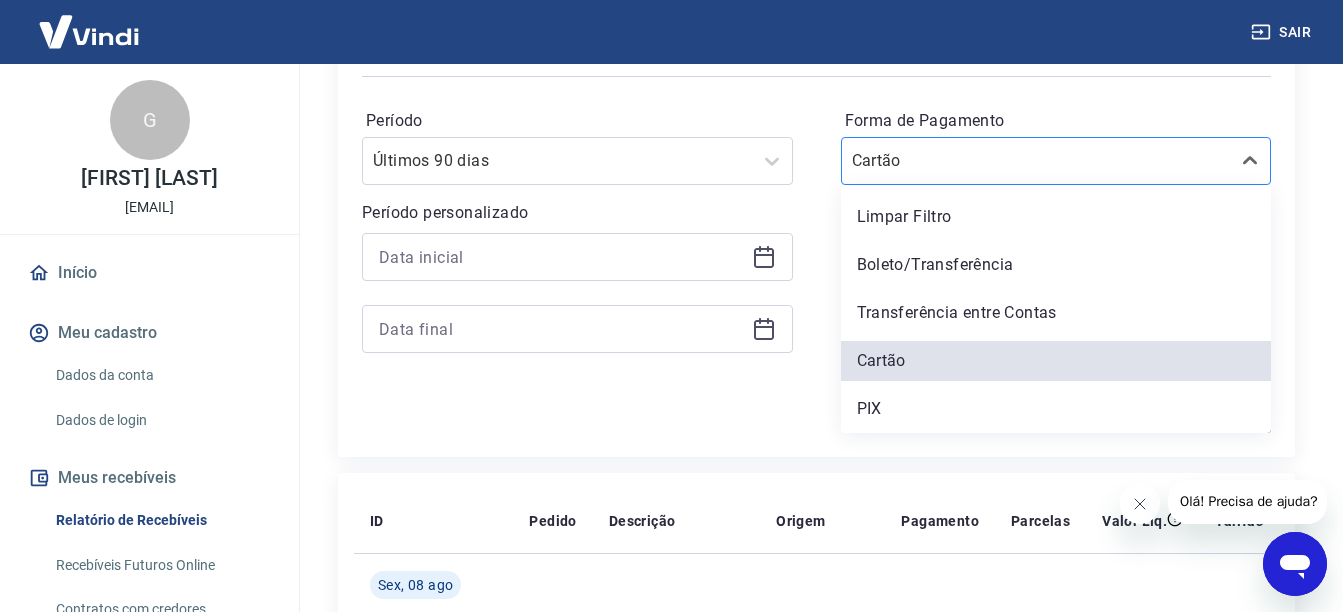 click on "Cartão" at bounding box center (1036, 161) 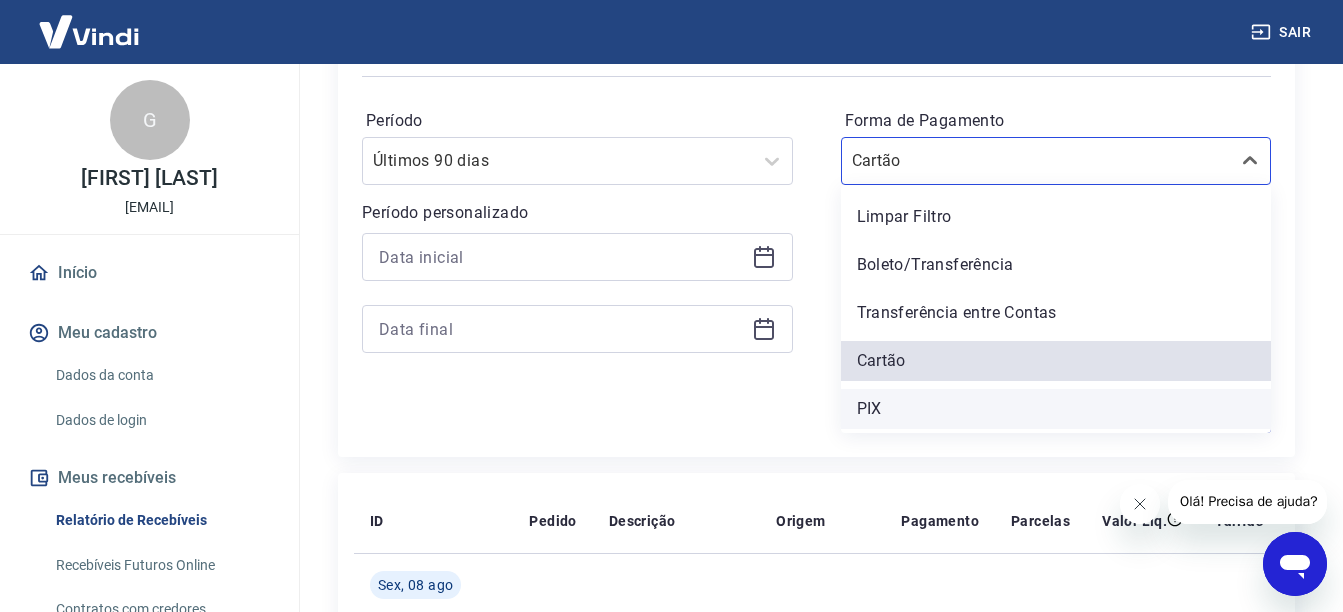 click on "PIX" at bounding box center [1056, 409] 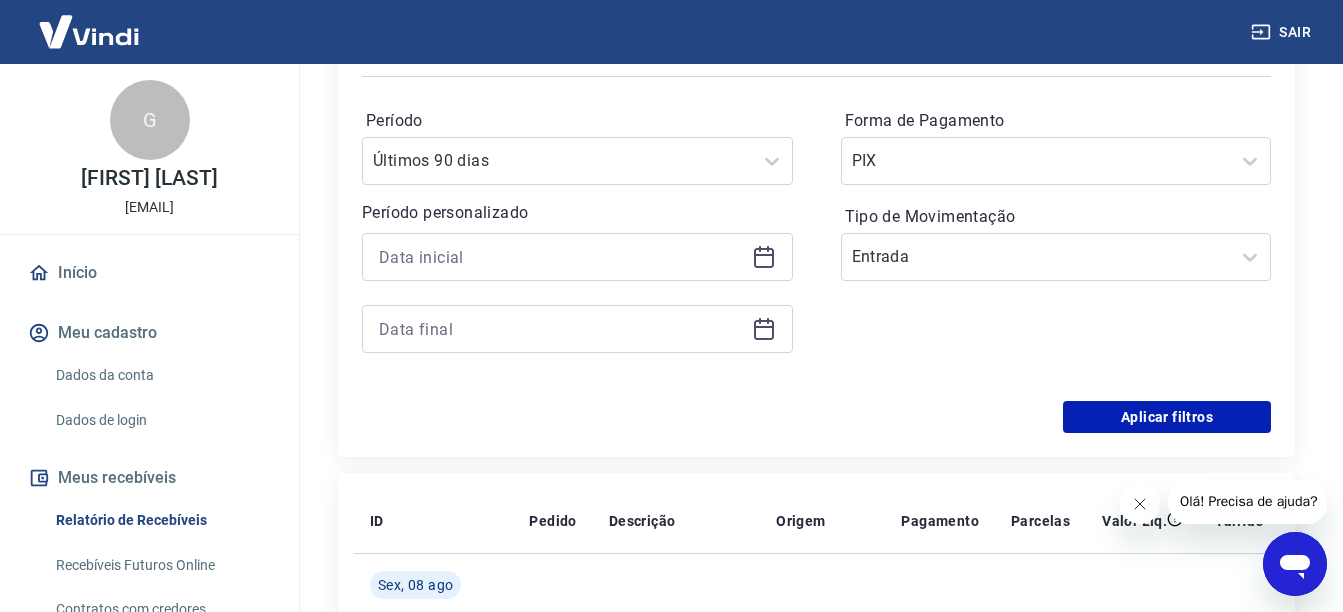 click on "Período Últimos 90 dias Período personalizado Forma de Pagamento PIX Tipo de Movimentação Entrada" at bounding box center [816, 241] 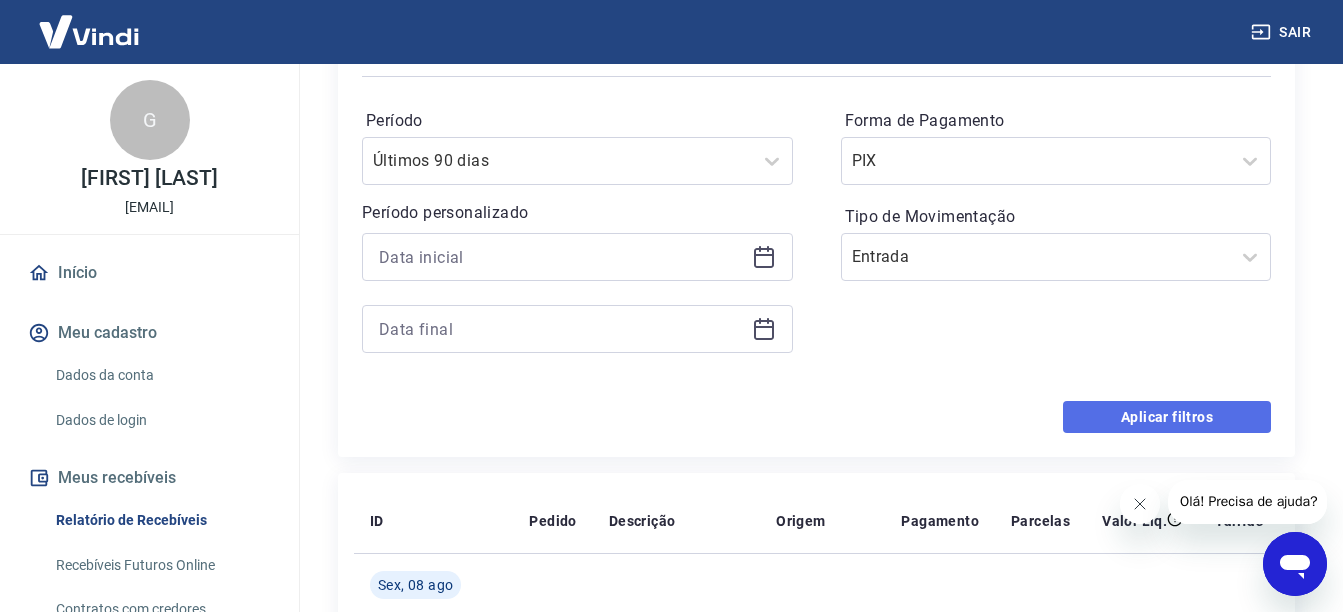 click on "Aplicar filtros" at bounding box center [1167, 417] 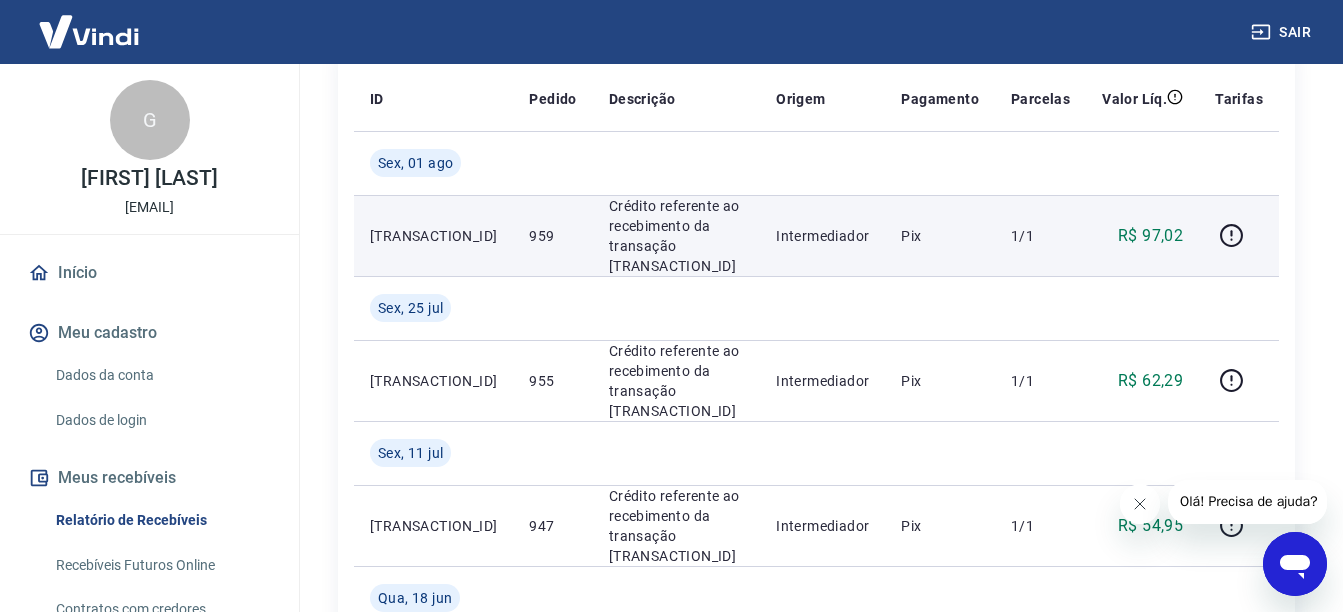 scroll, scrollTop: 200, scrollLeft: 0, axis: vertical 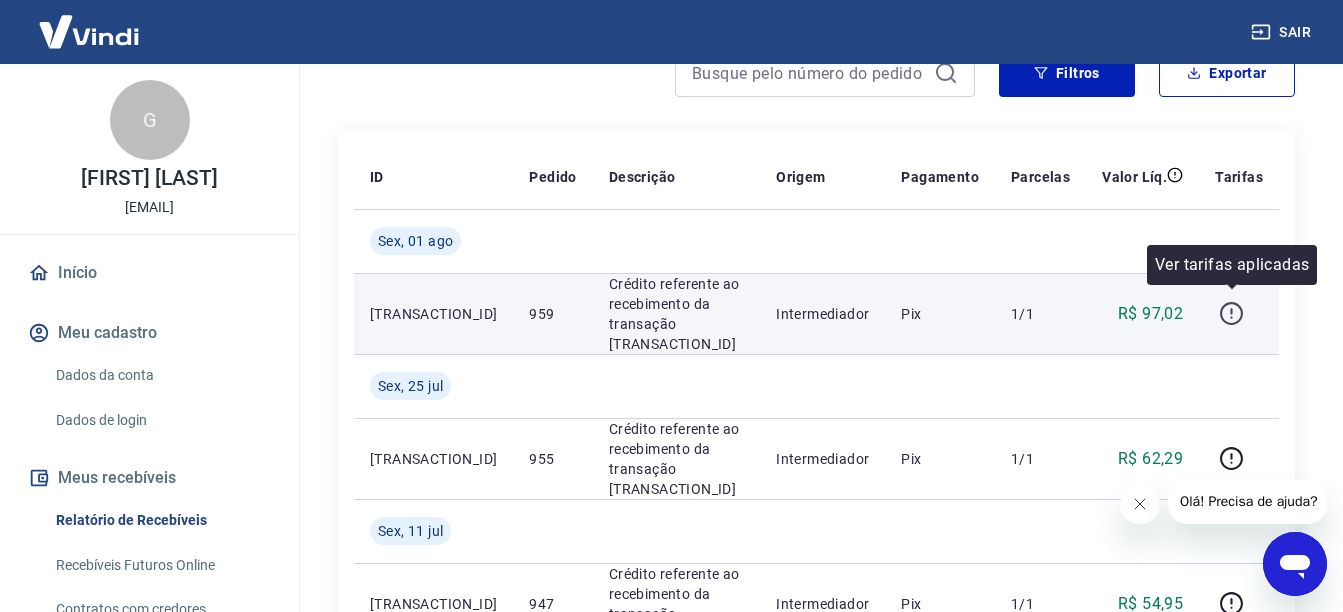 click 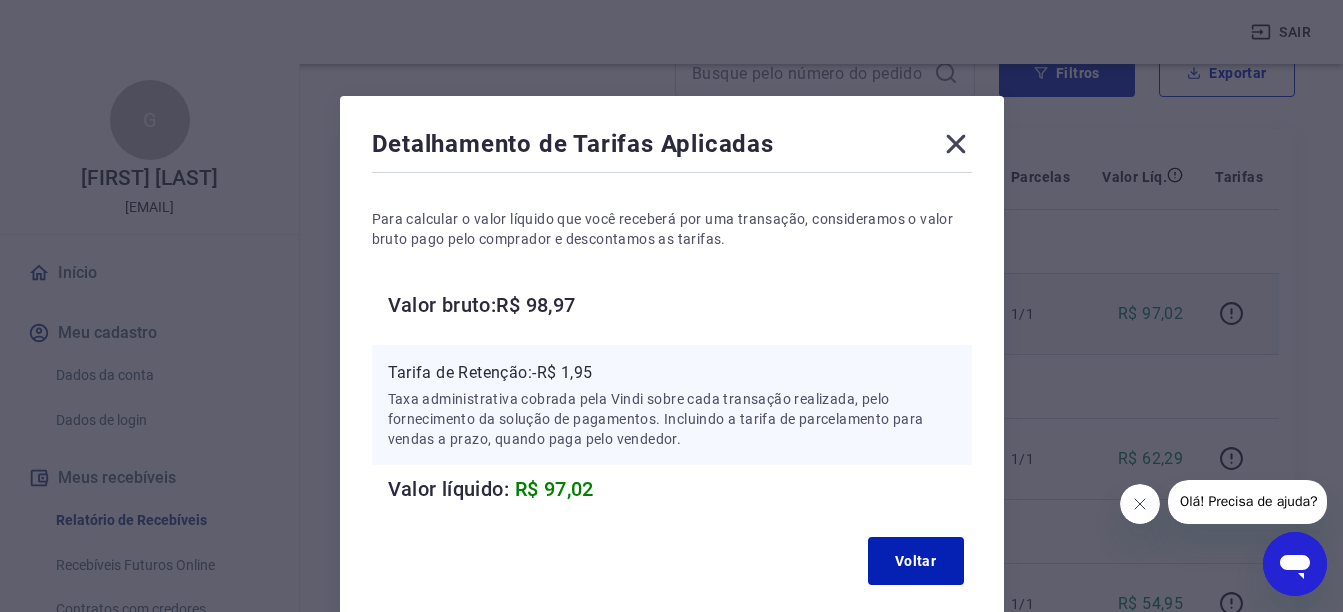 click 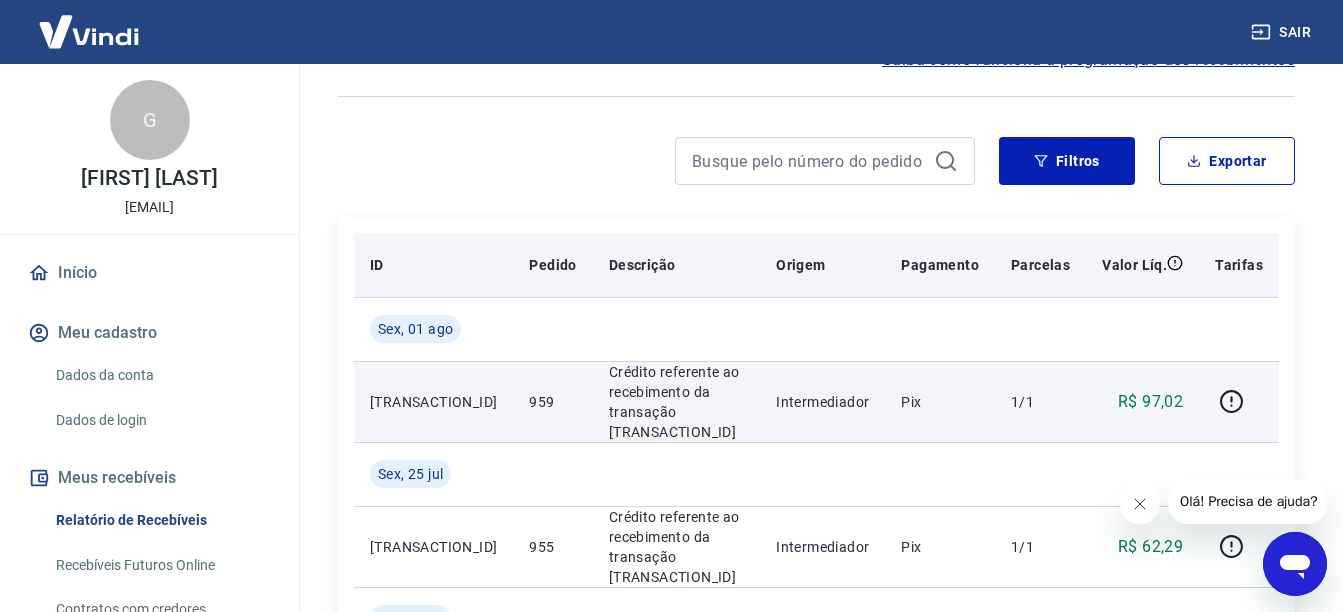 scroll, scrollTop: 100, scrollLeft: 0, axis: vertical 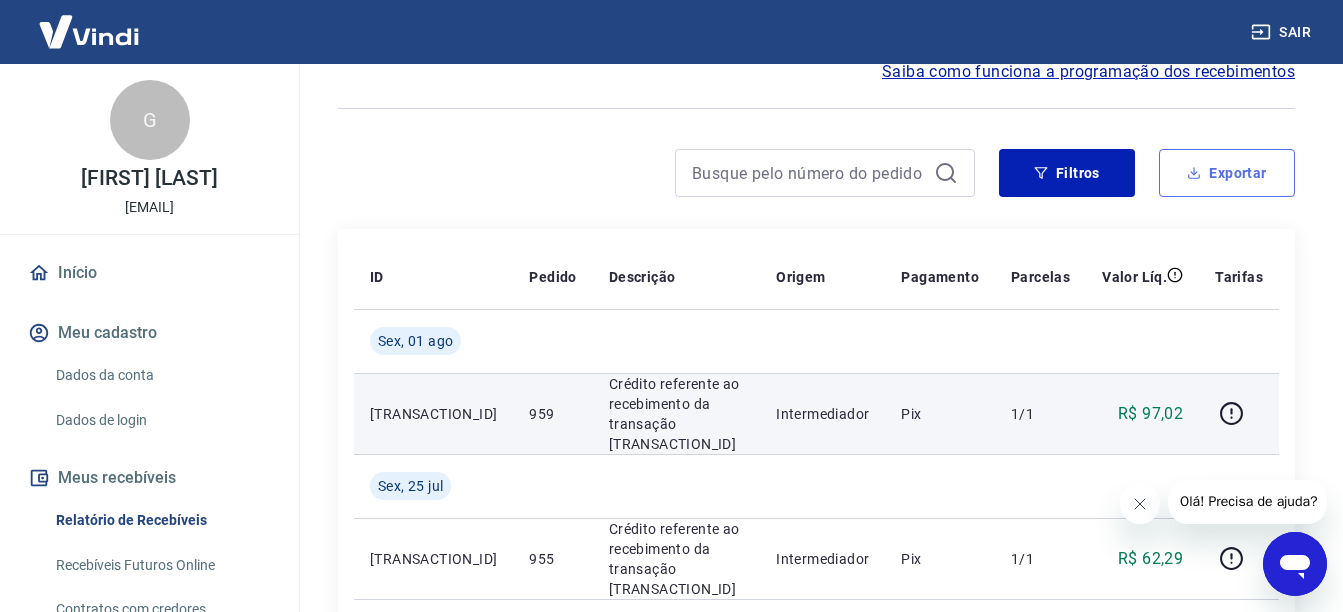 click on "Exportar" at bounding box center (1227, 173) 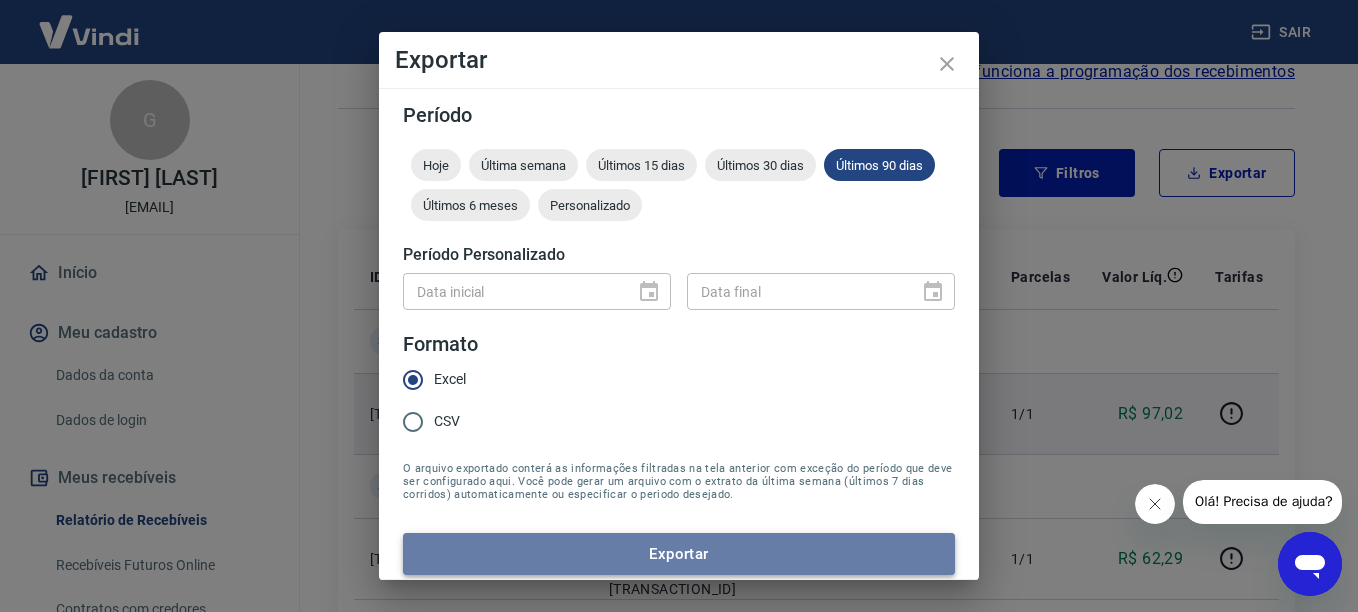 click on "Exportar" at bounding box center [679, 554] 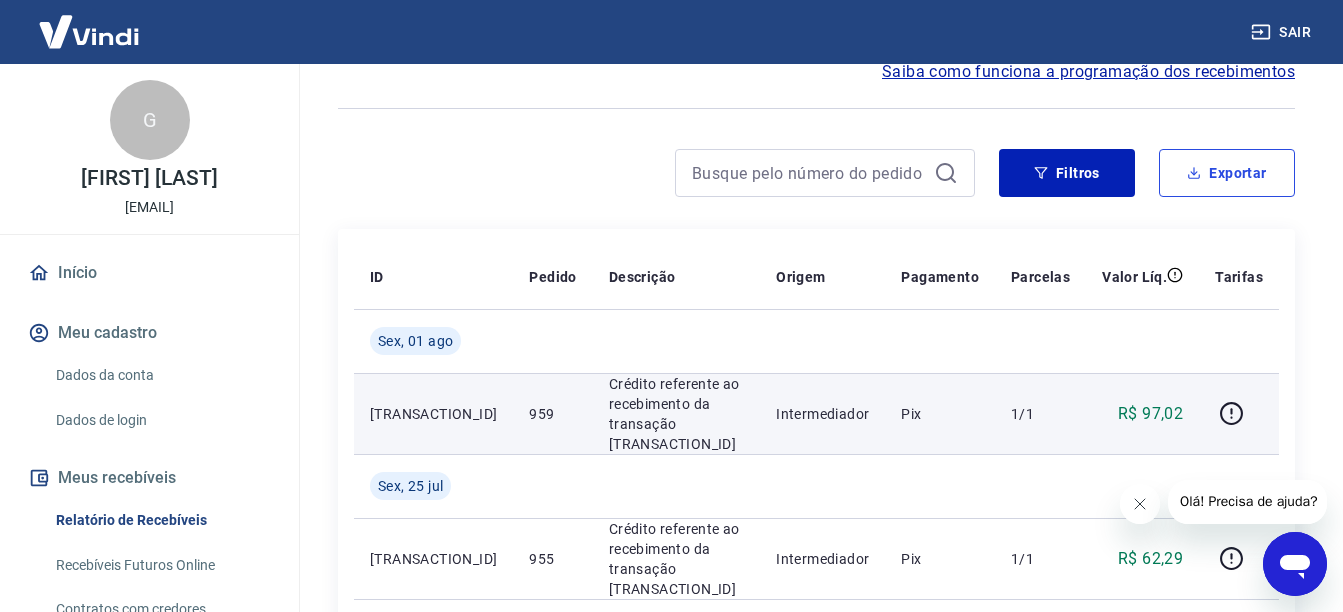scroll, scrollTop: 0, scrollLeft: 0, axis: both 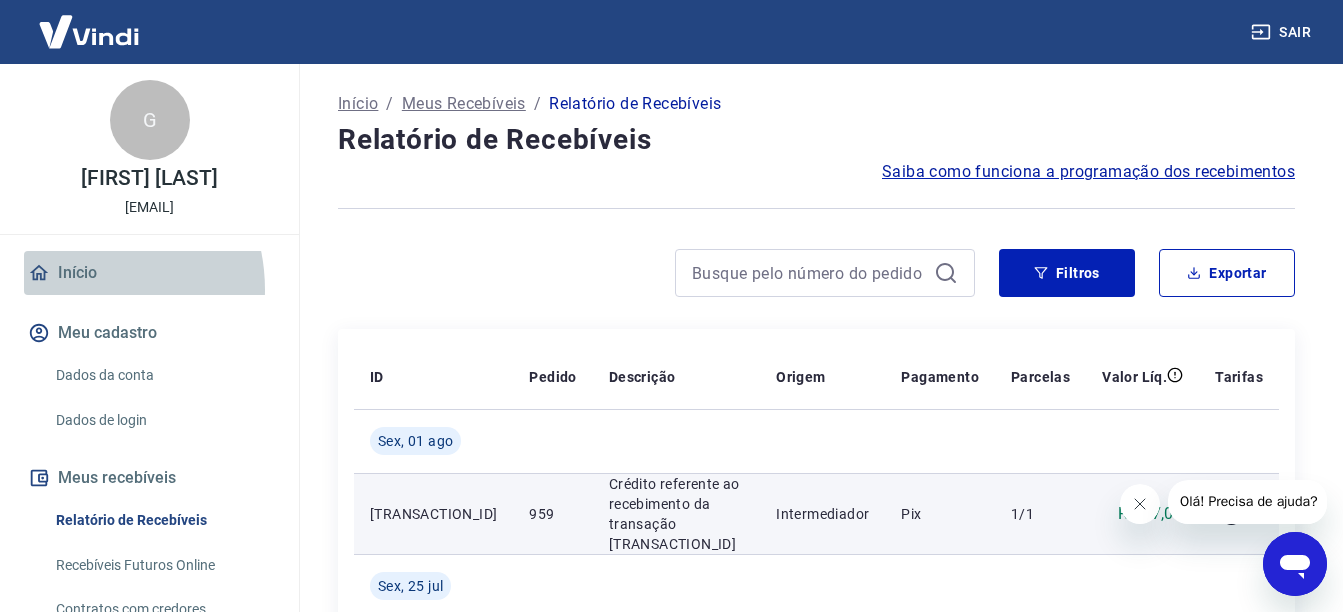 click on "Início" at bounding box center [149, 273] 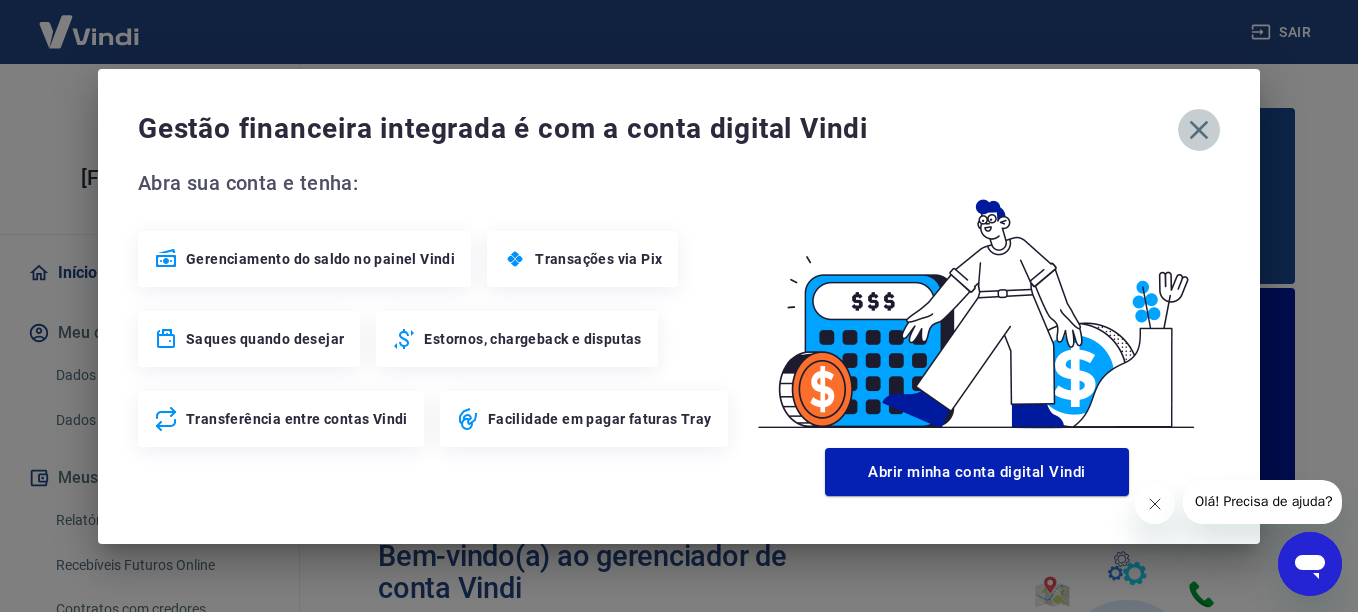 click 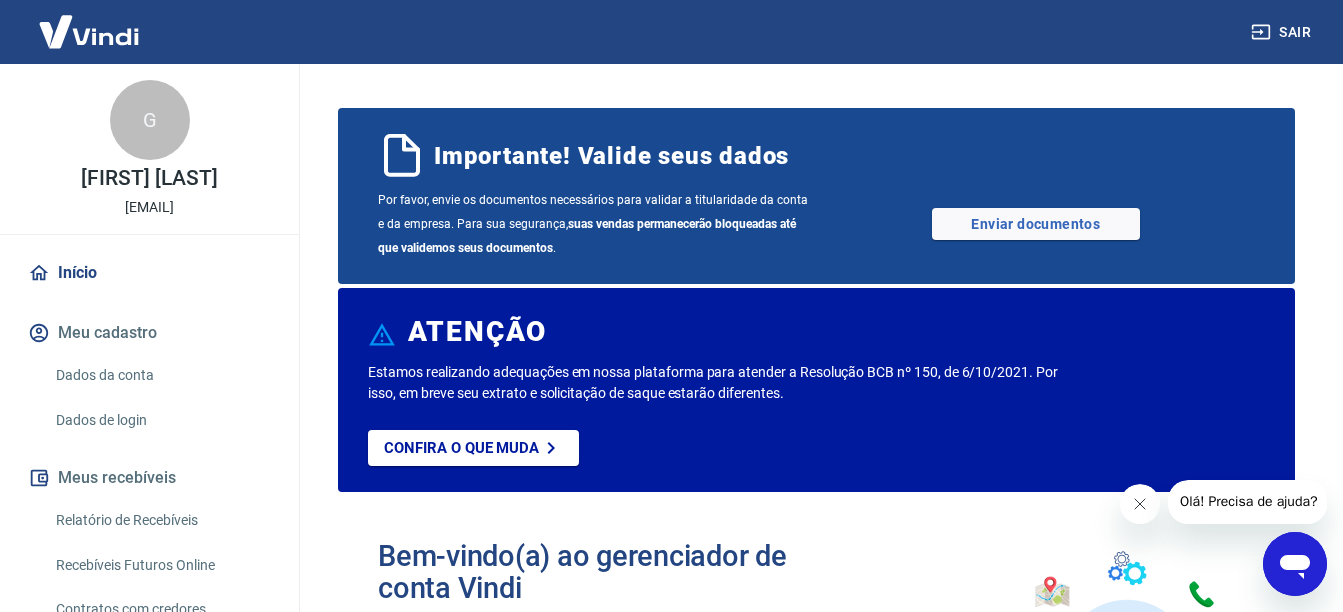 scroll, scrollTop: 100, scrollLeft: 0, axis: vertical 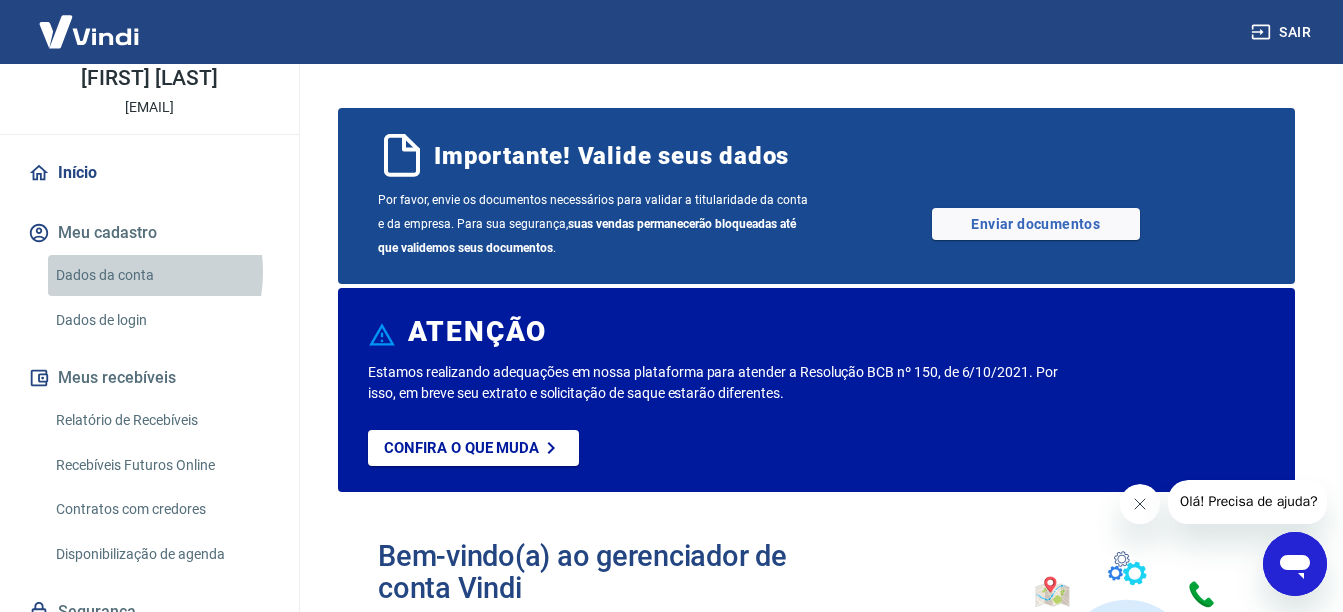 click on "Dados da conta" at bounding box center (161, 275) 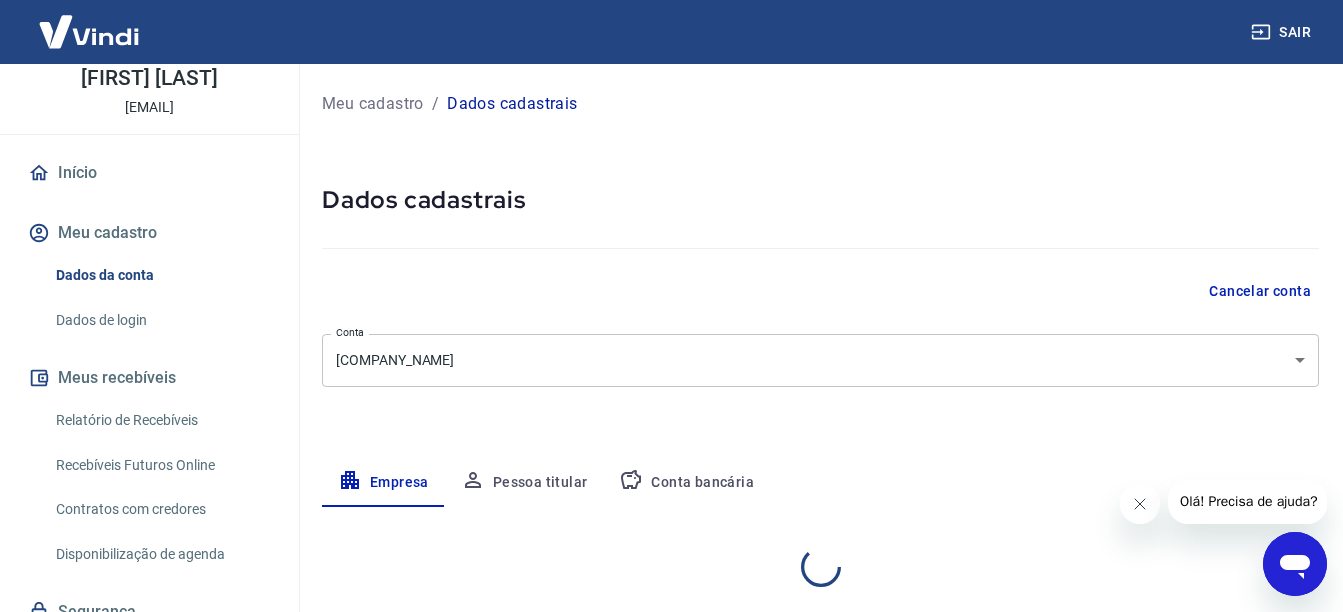 select on "SP" 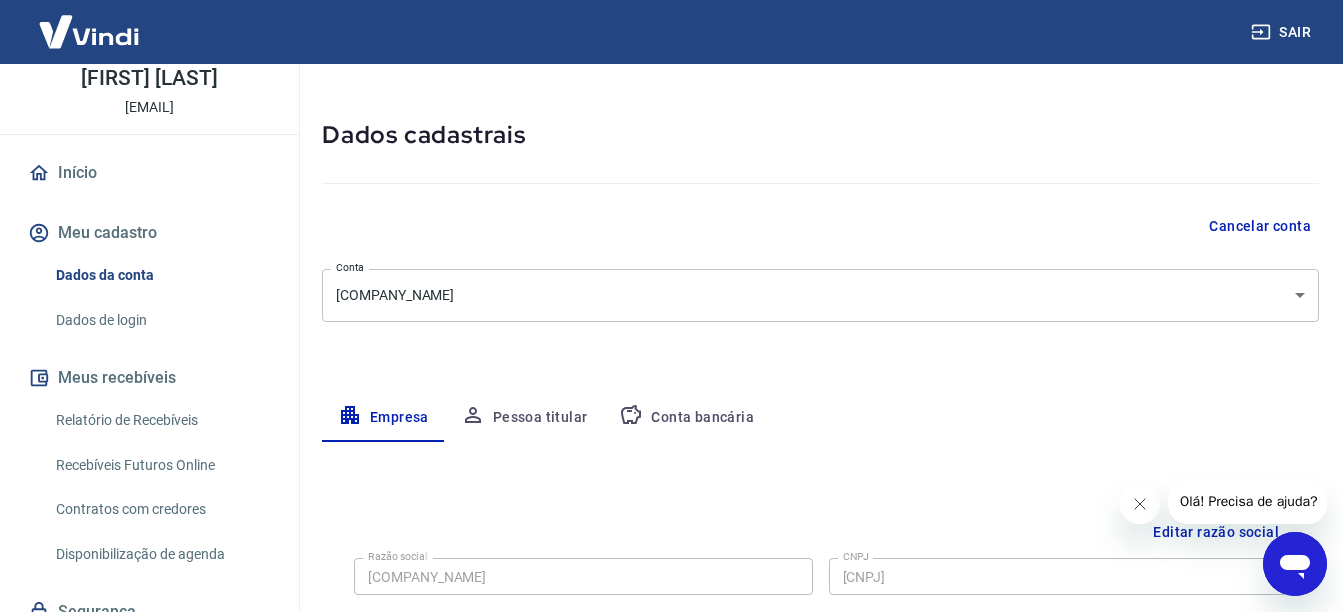 scroll, scrollTop: 100, scrollLeft: 0, axis: vertical 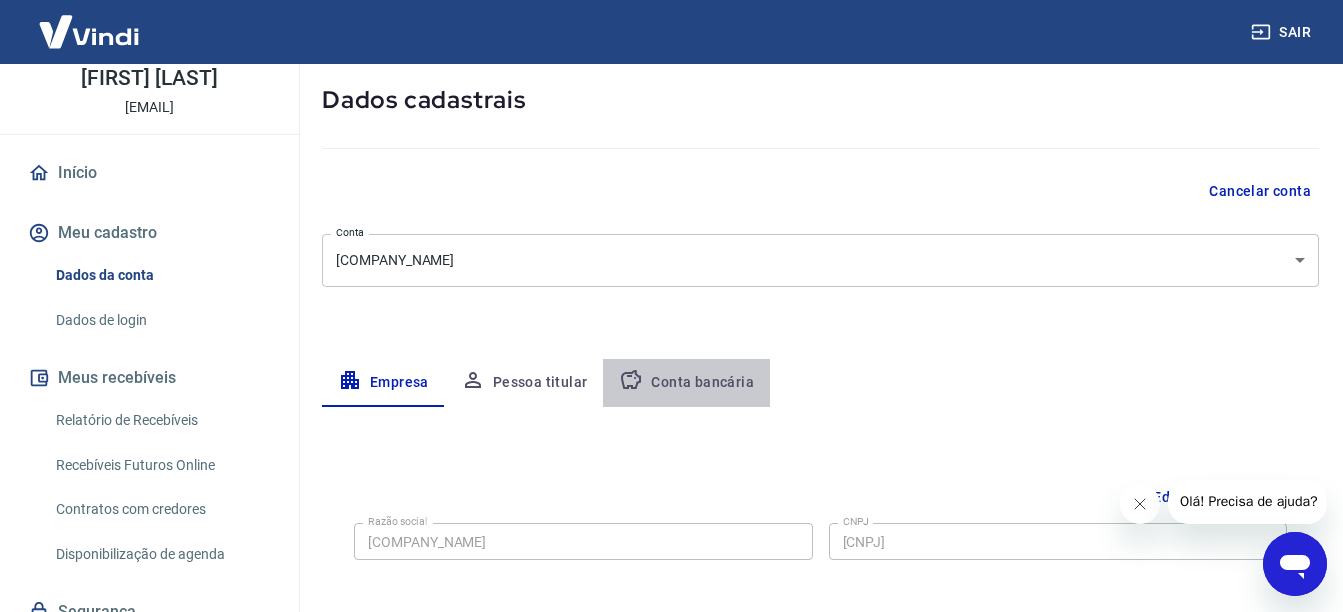 click on "Conta bancária" at bounding box center [686, 383] 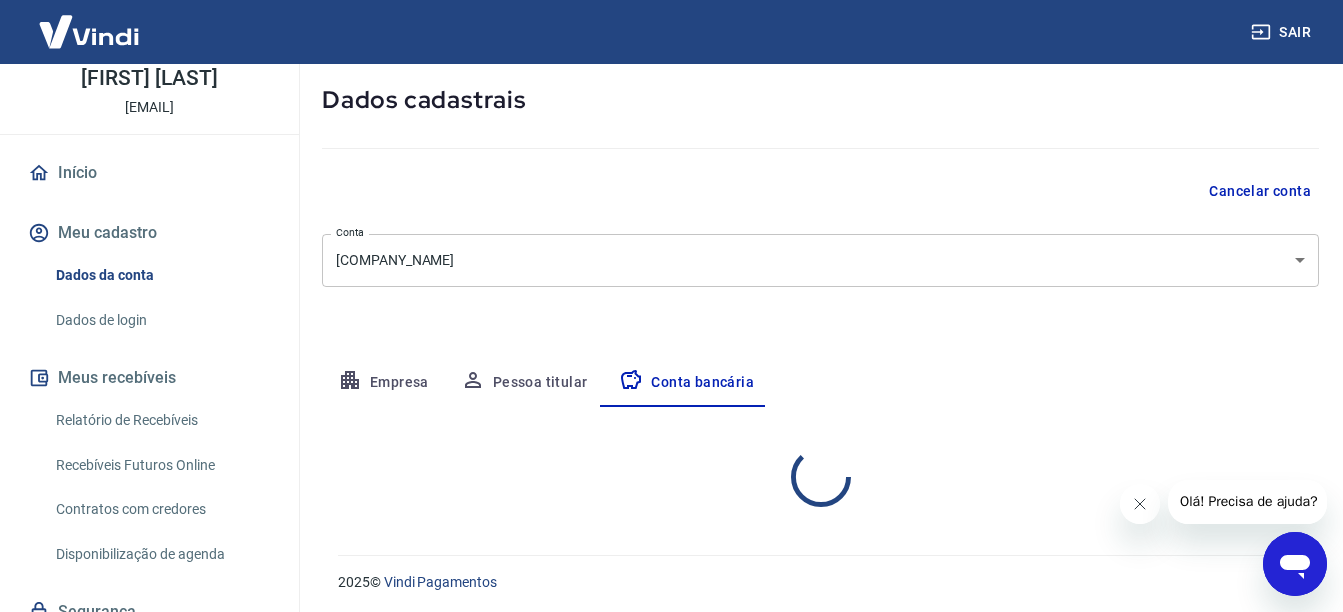 select on "1" 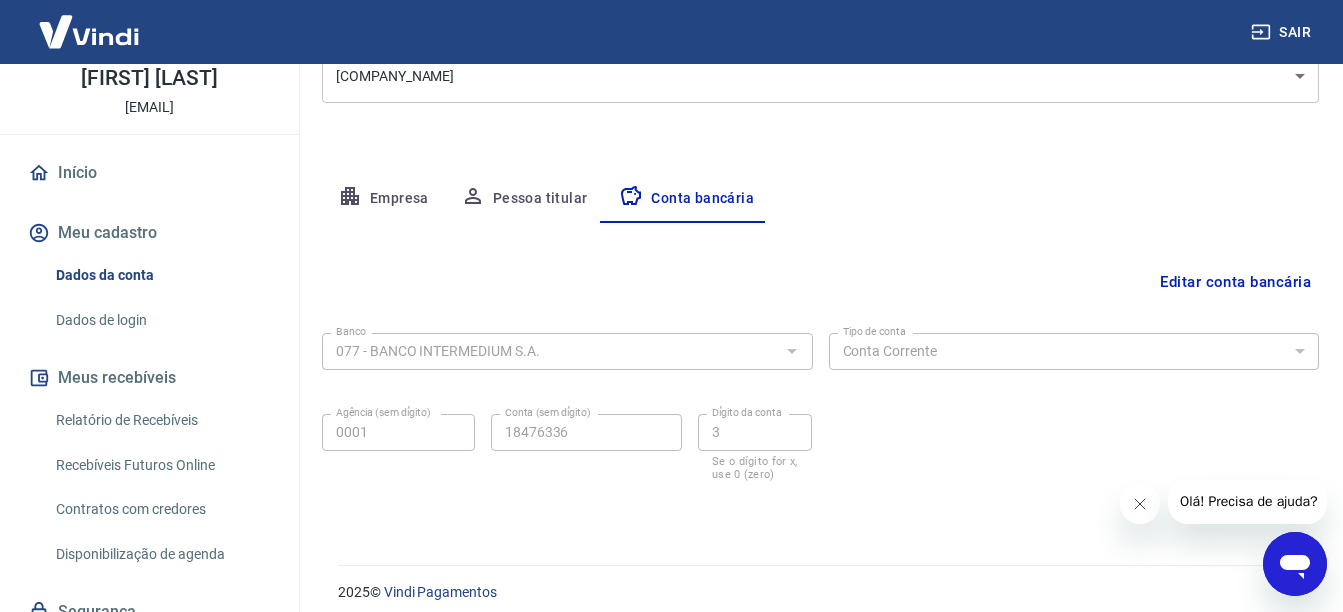 scroll, scrollTop: 299, scrollLeft: 0, axis: vertical 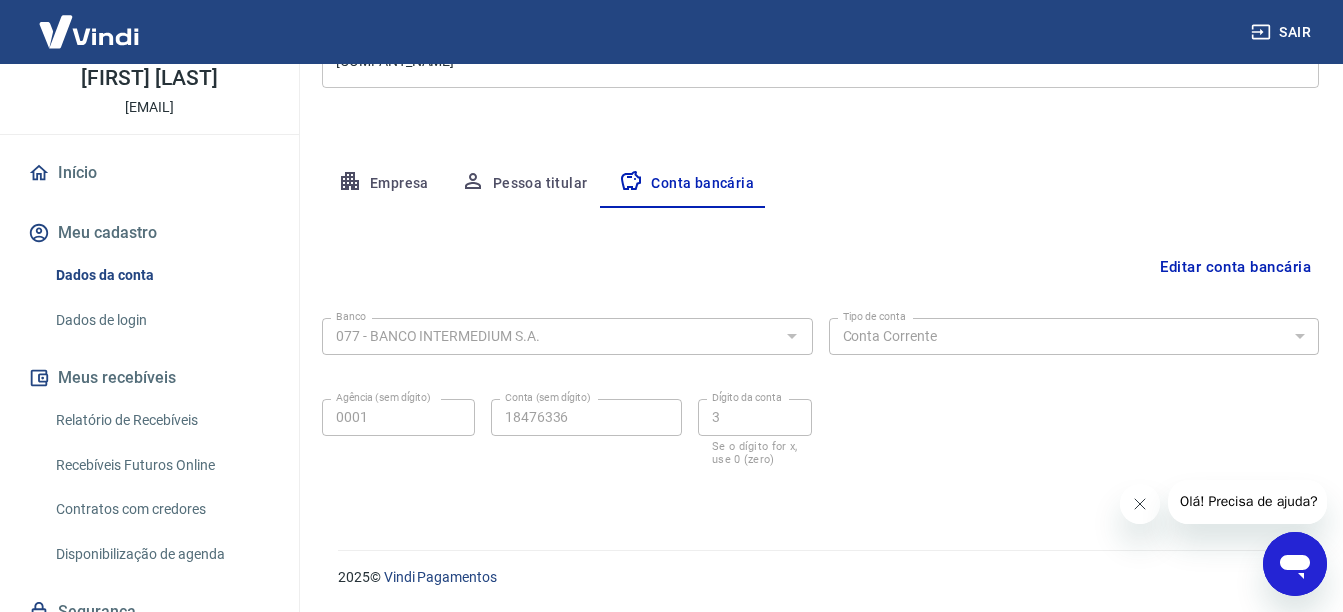 click on "Editar conta bancária" at bounding box center [1235, 267] 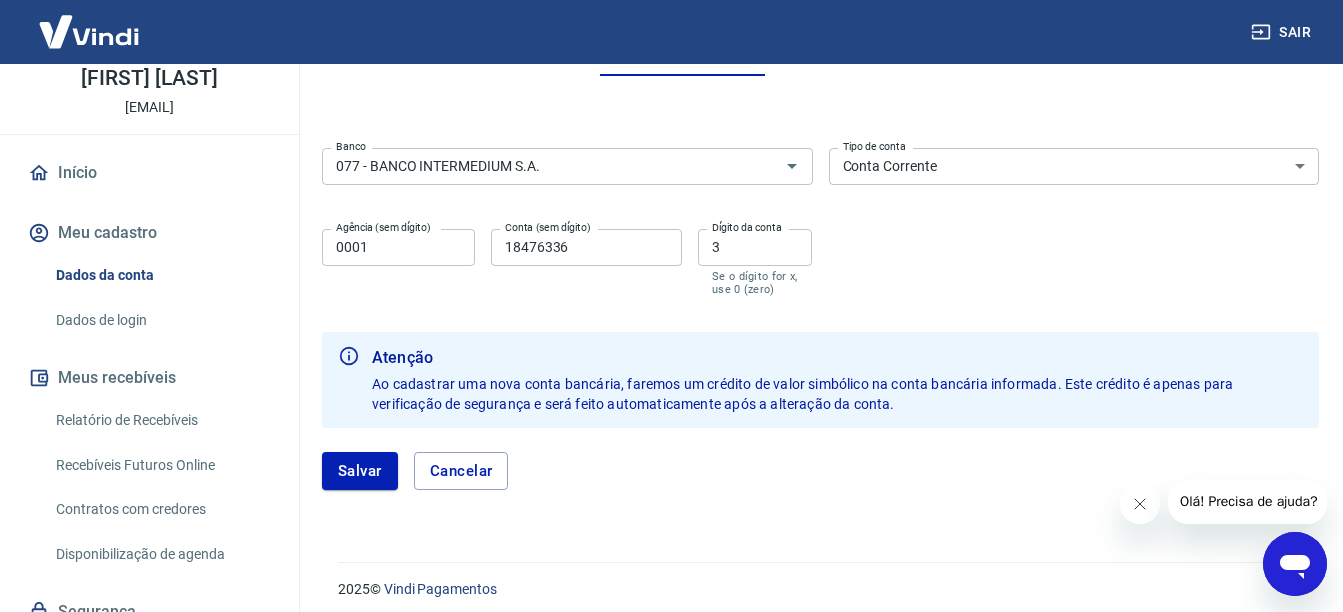 scroll, scrollTop: 443, scrollLeft: 0, axis: vertical 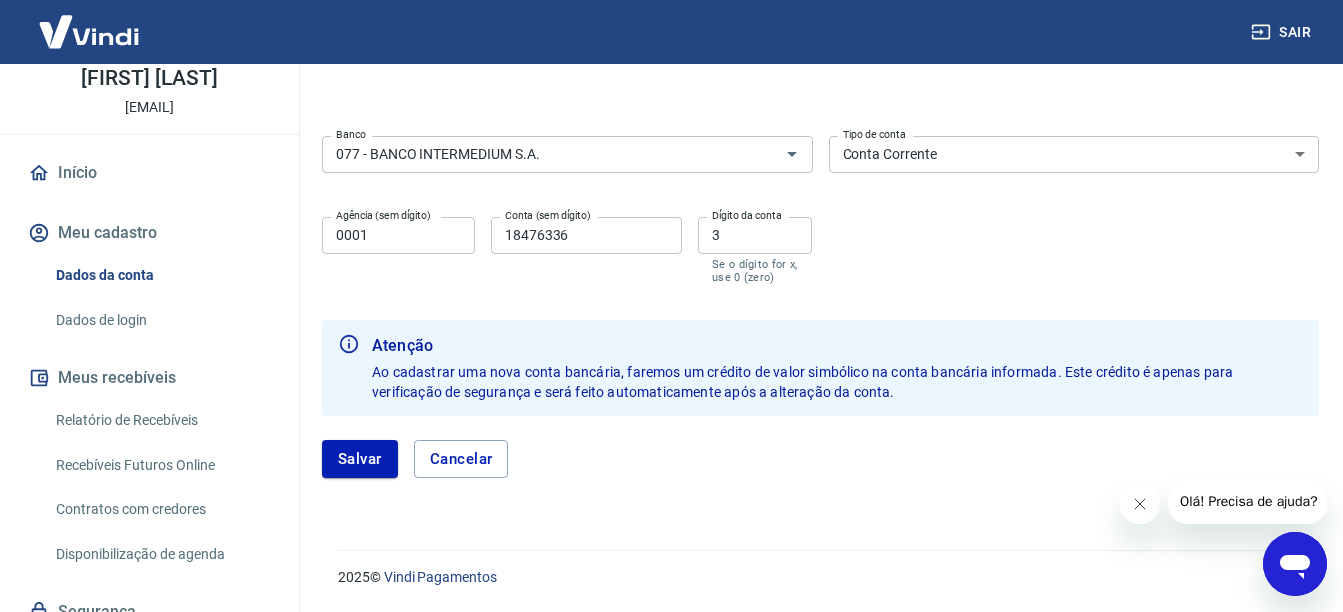 click at bounding box center [1139, 504] 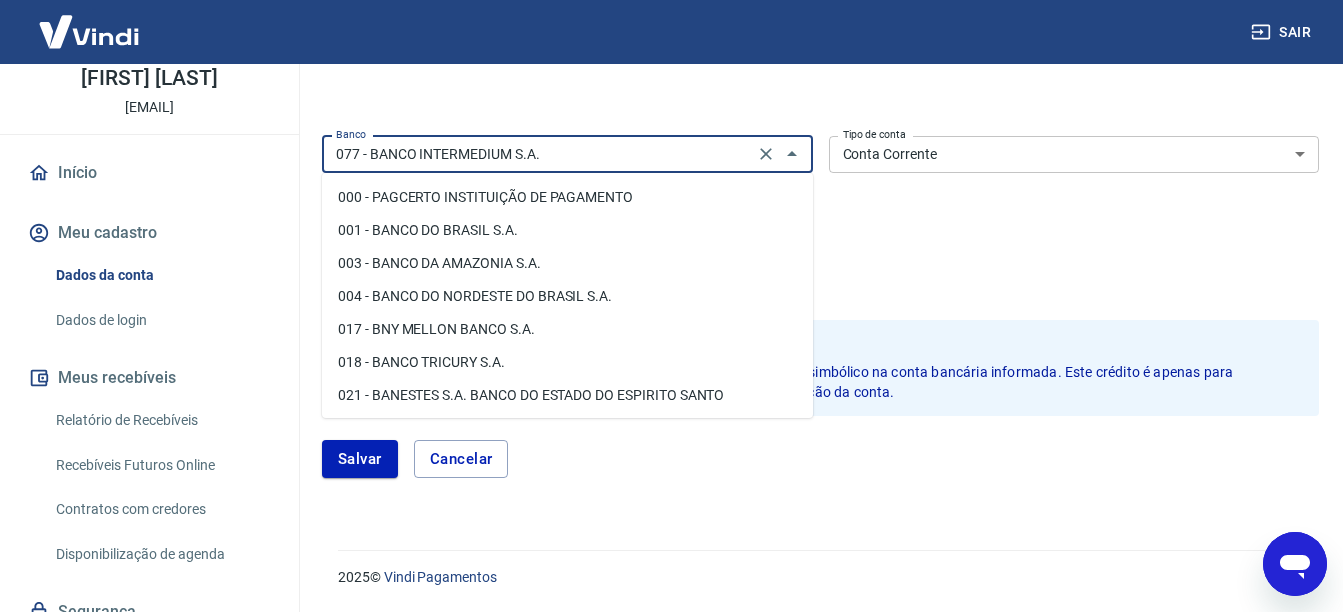 click on "077 - BANCO INTERMEDIUM S.A." at bounding box center (538, 154) 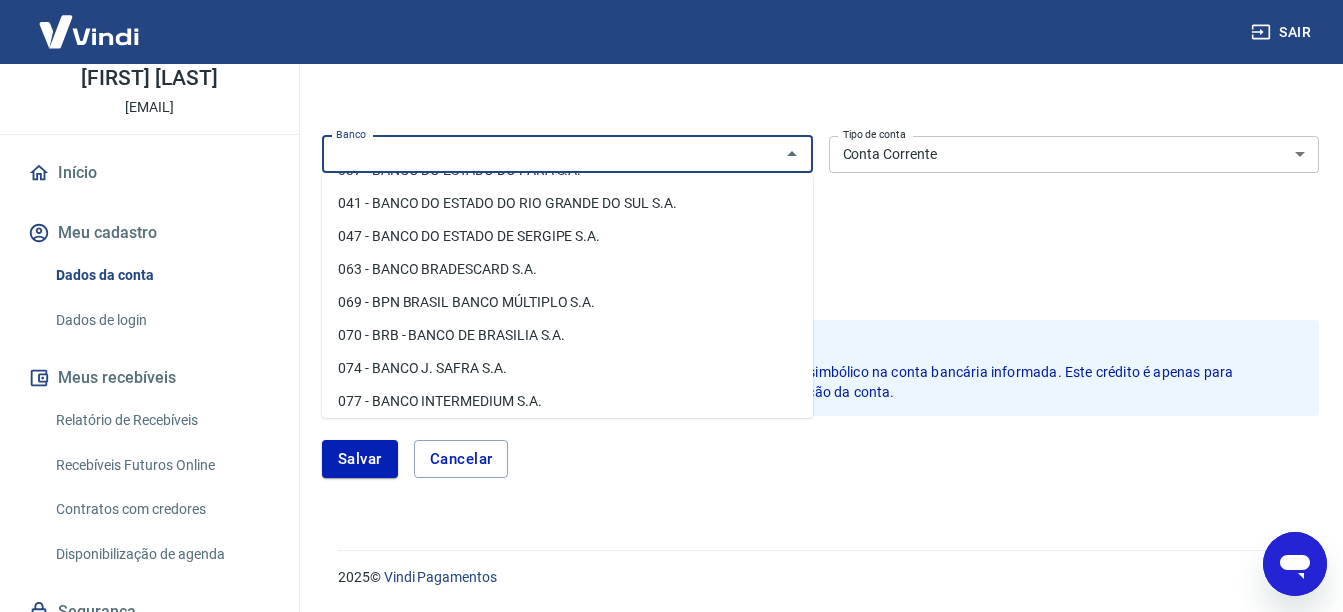 scroll, scrollTop: 0, scrollLeft: 0, axis: both 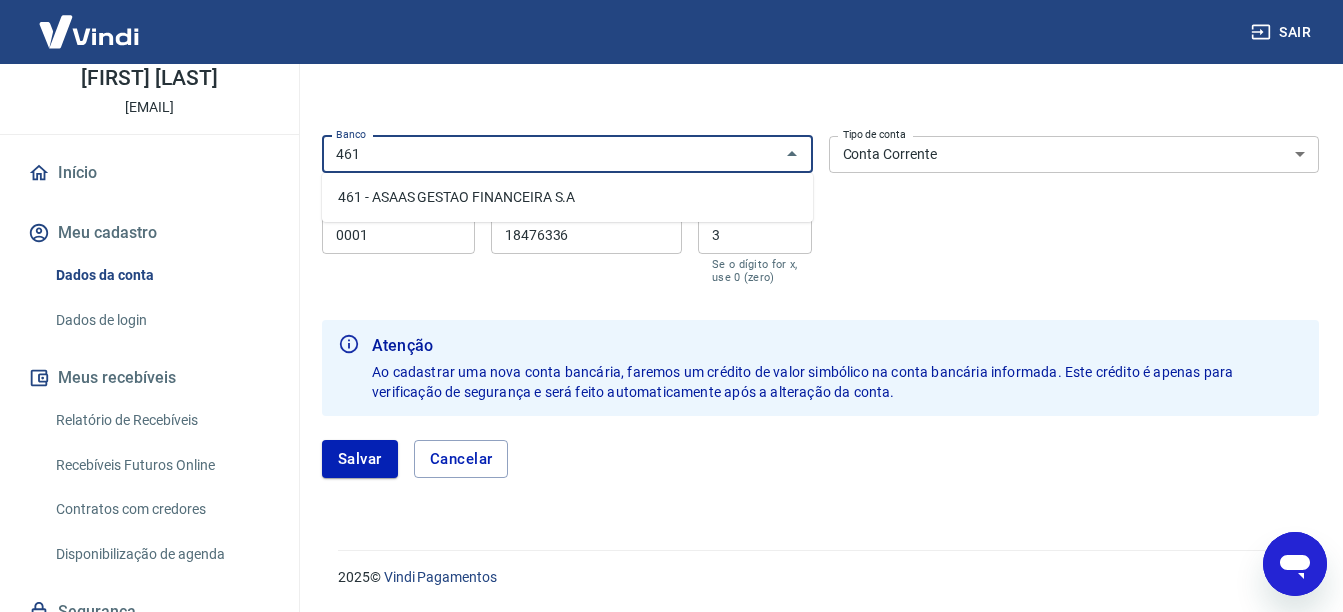 click on "461 - ASAAS GESTAO FINANCEIRA S.A" at bounding box center (567, 197) 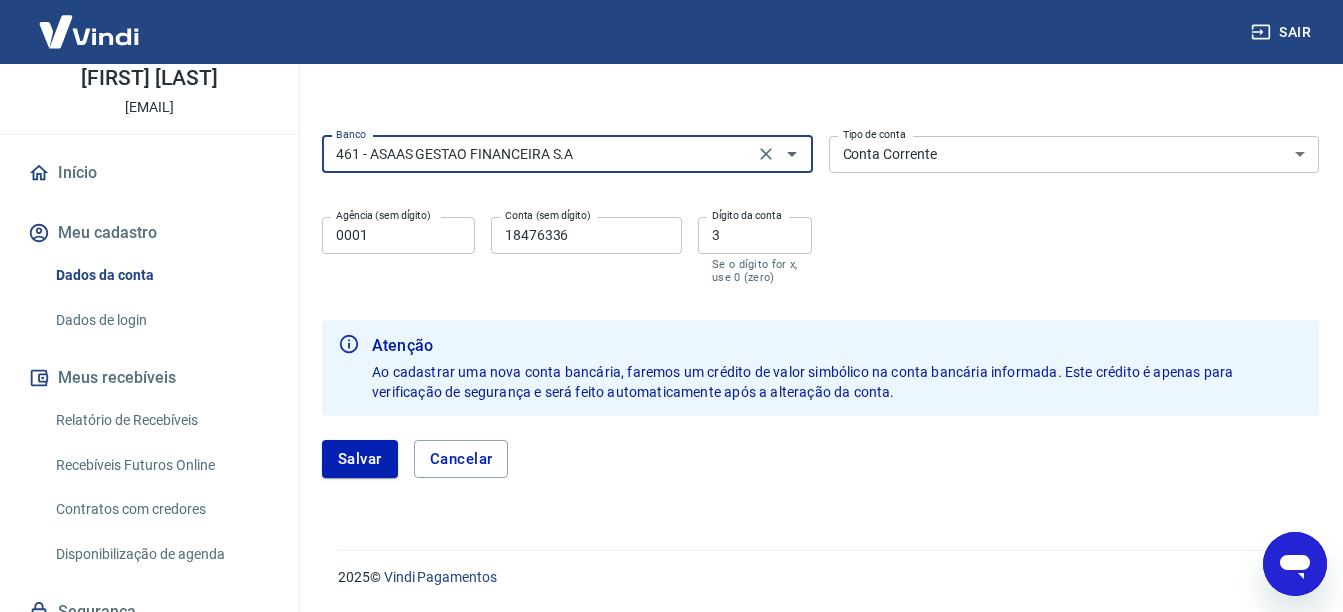 type on "461 - ASAAS GESTAO FINANCEIRA S.A" 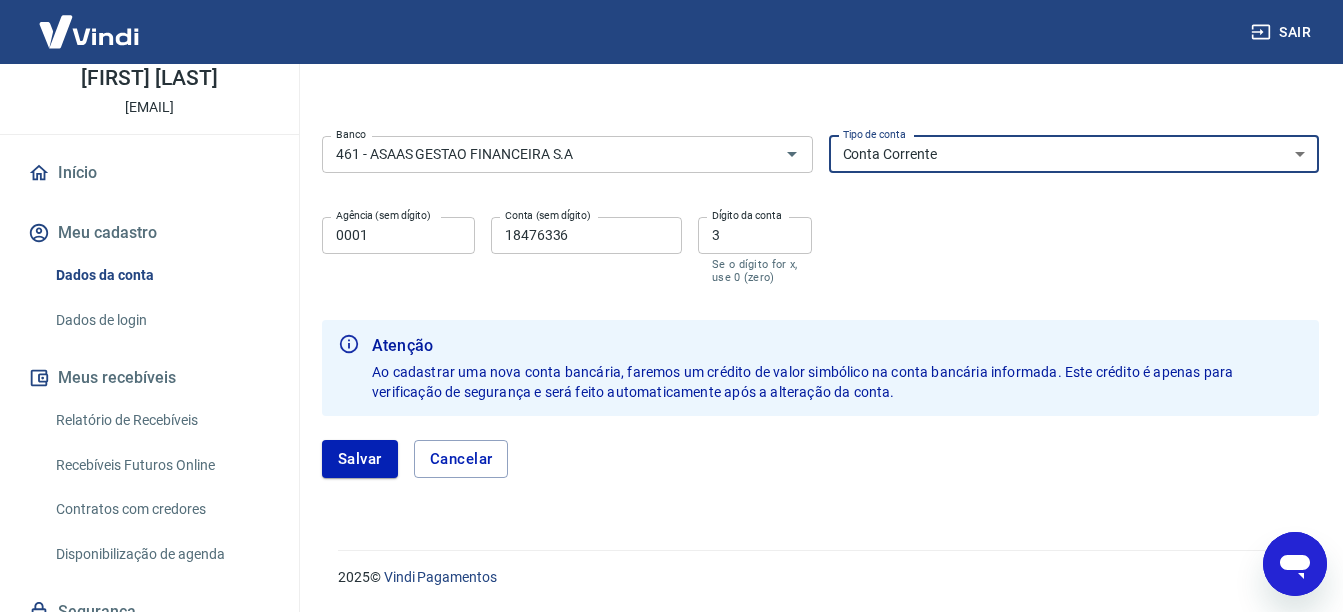 click on "Conta Corrente Conta Poupança" at bounding box center [1074, 154] 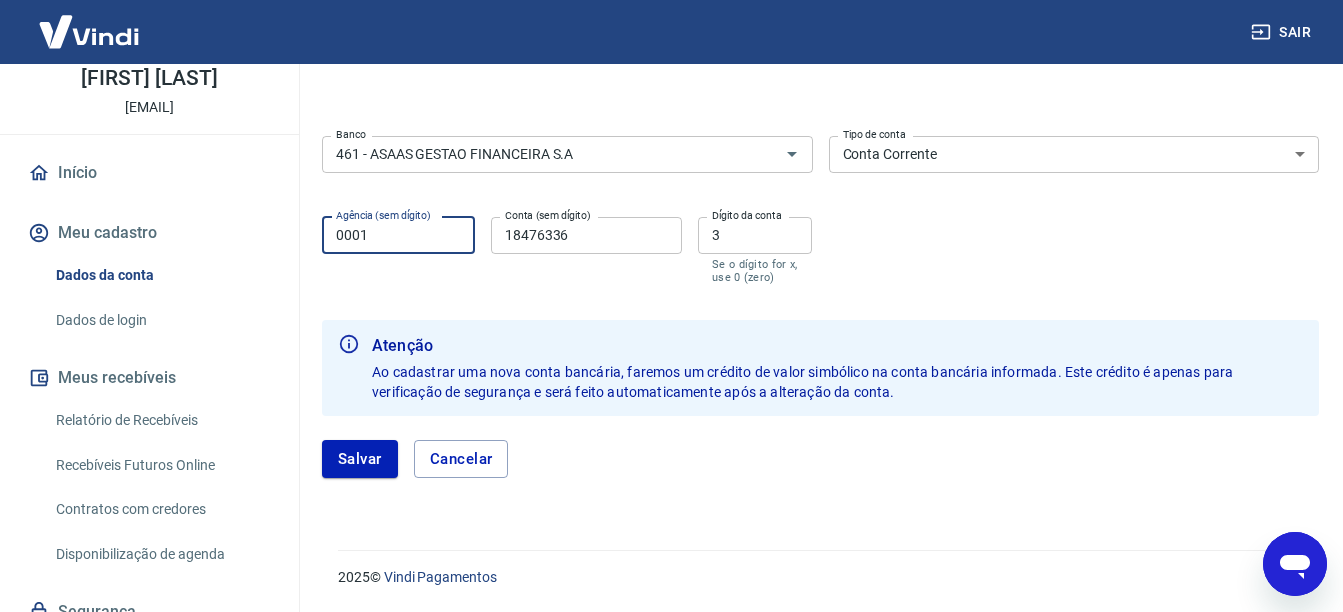 click on "0001" at bounding box center [398, 235] 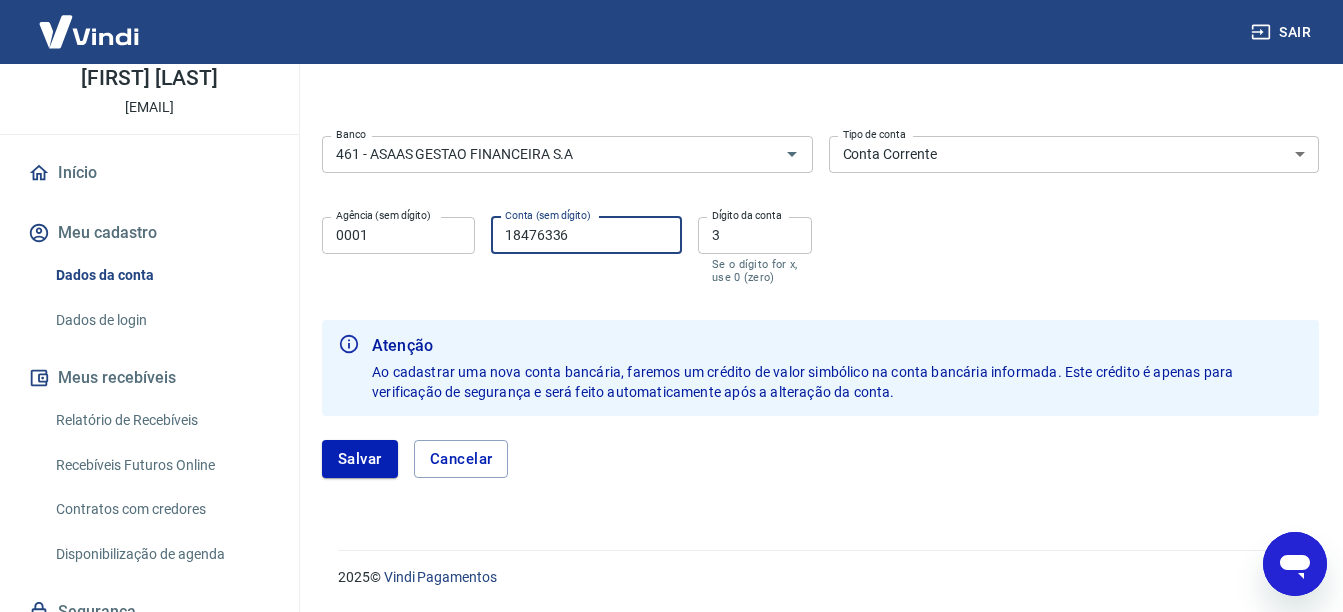 click on "18476336" at bounding box center [586, 235] 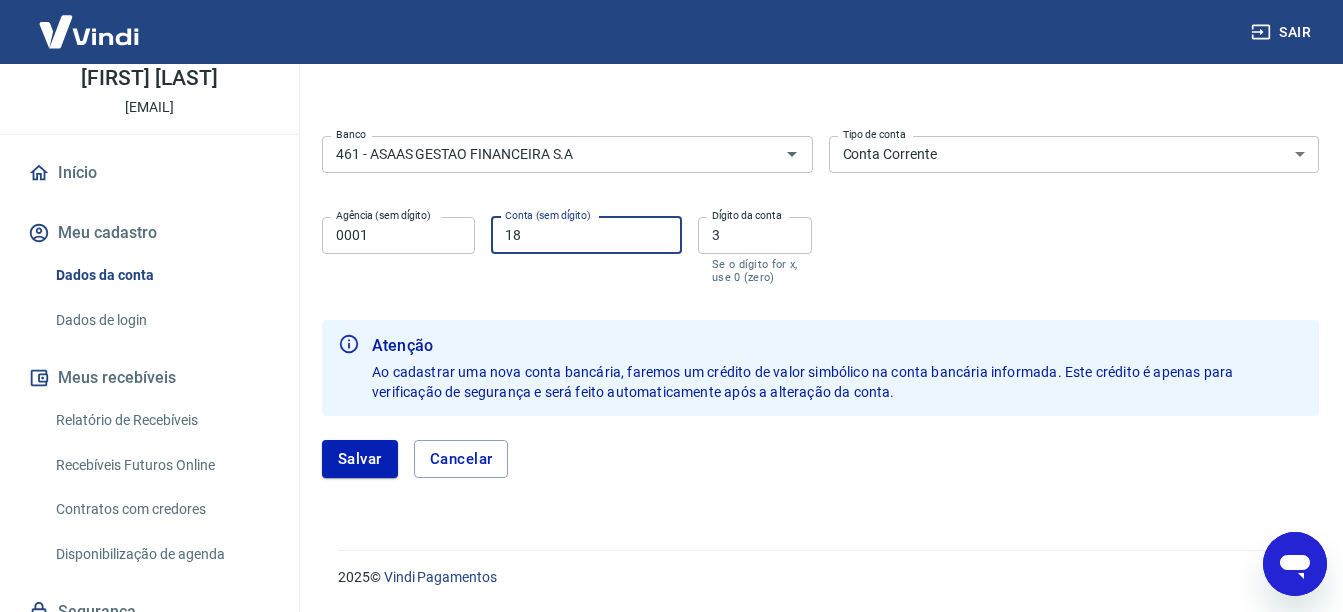 type on "1" 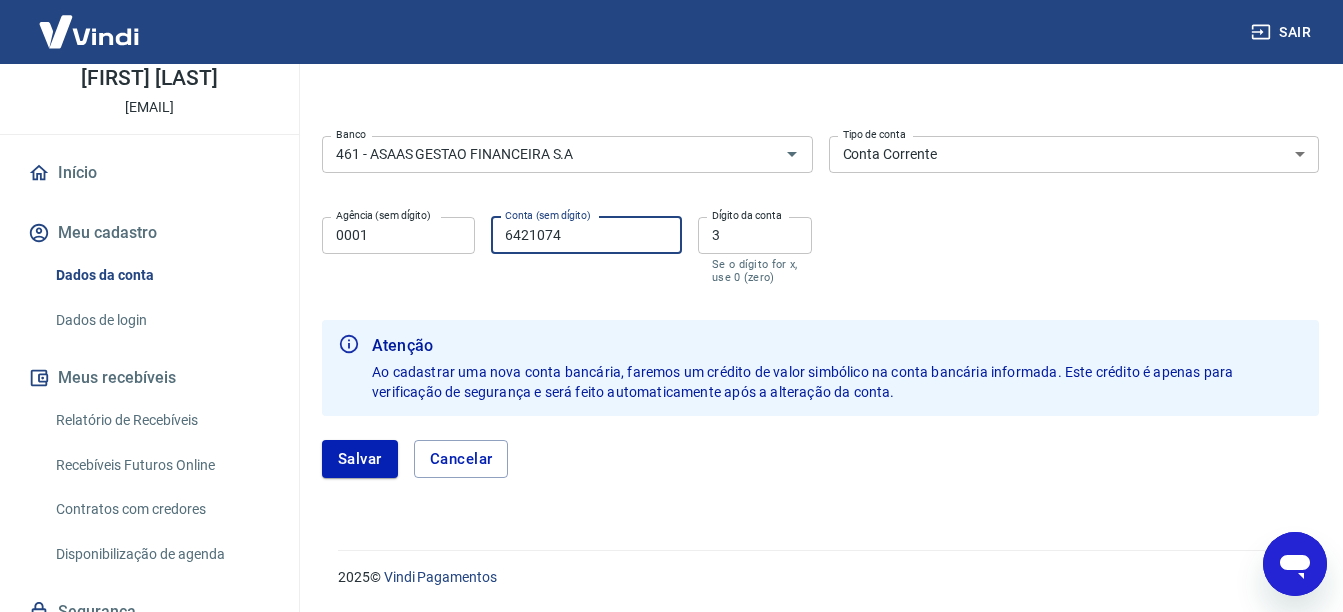type on "6421074" 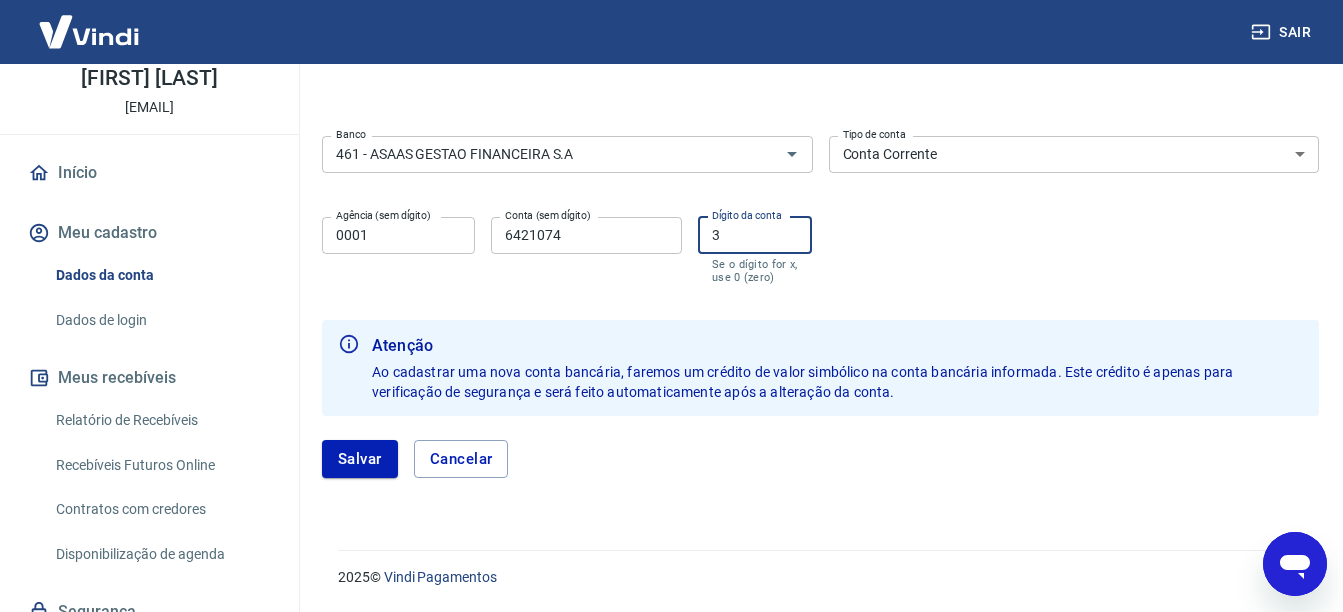 click on "3" at bounding box center (755, 235) 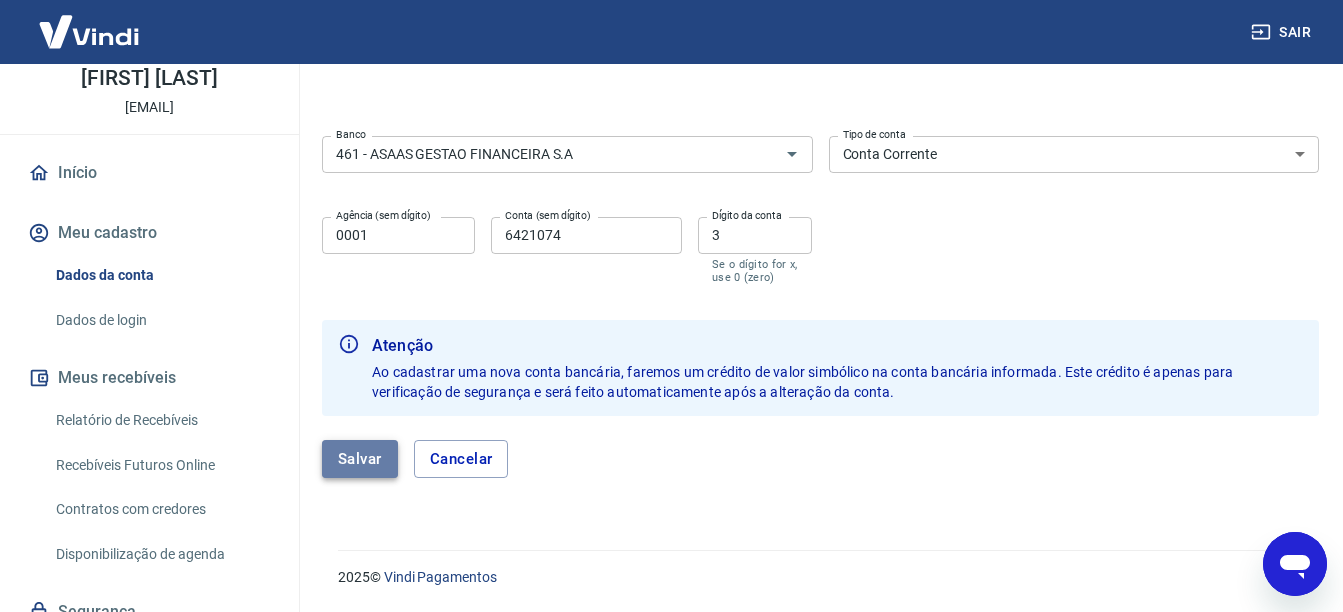 click on "Salvar" at bounding box center [360, 459] 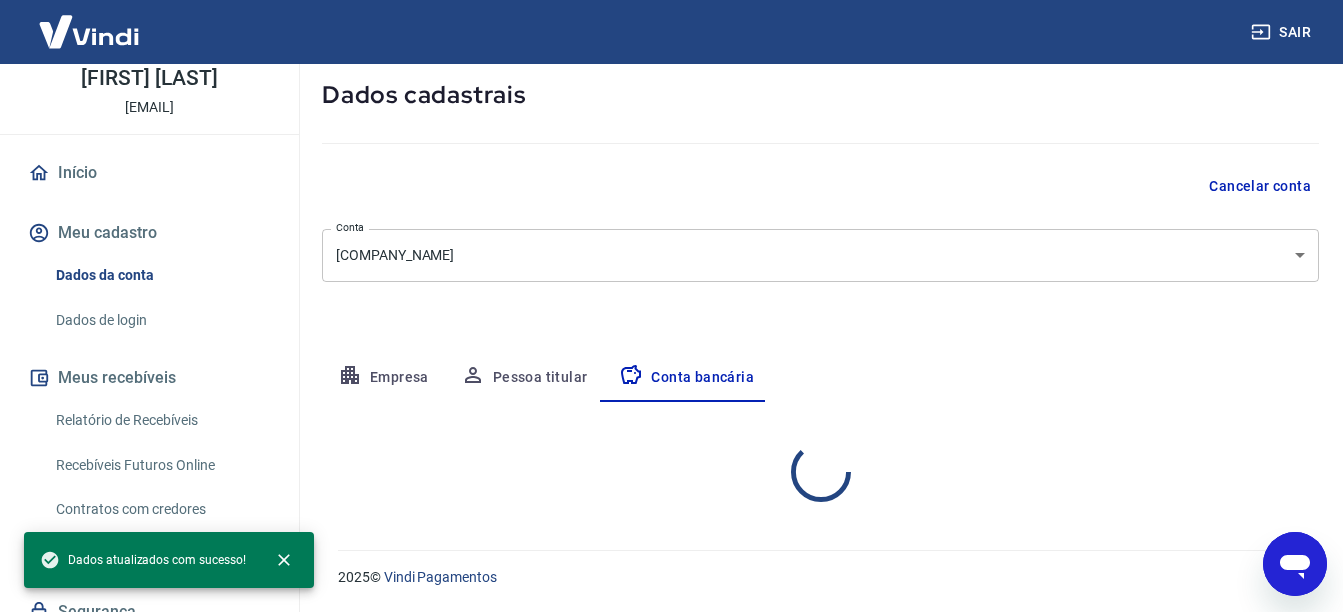 select on "1" 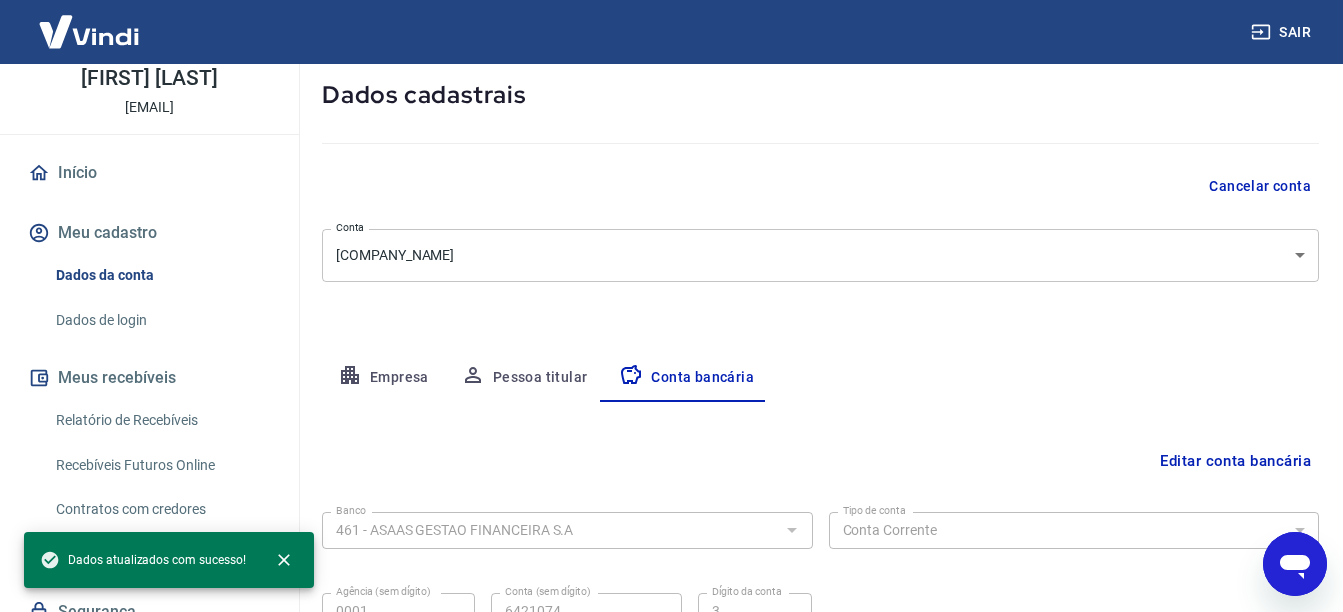 scroll, scrollTop: 299, scrollLeft: 0, axis: vertical 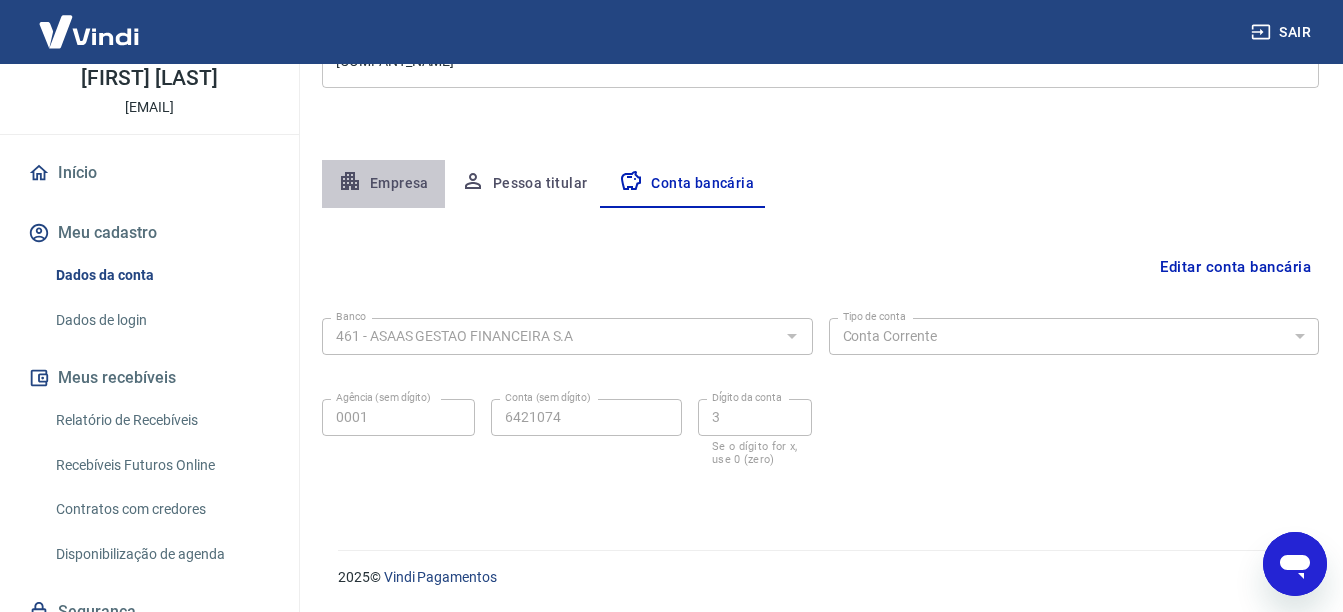 click on "Empresa" at bounding box center [383, 184] 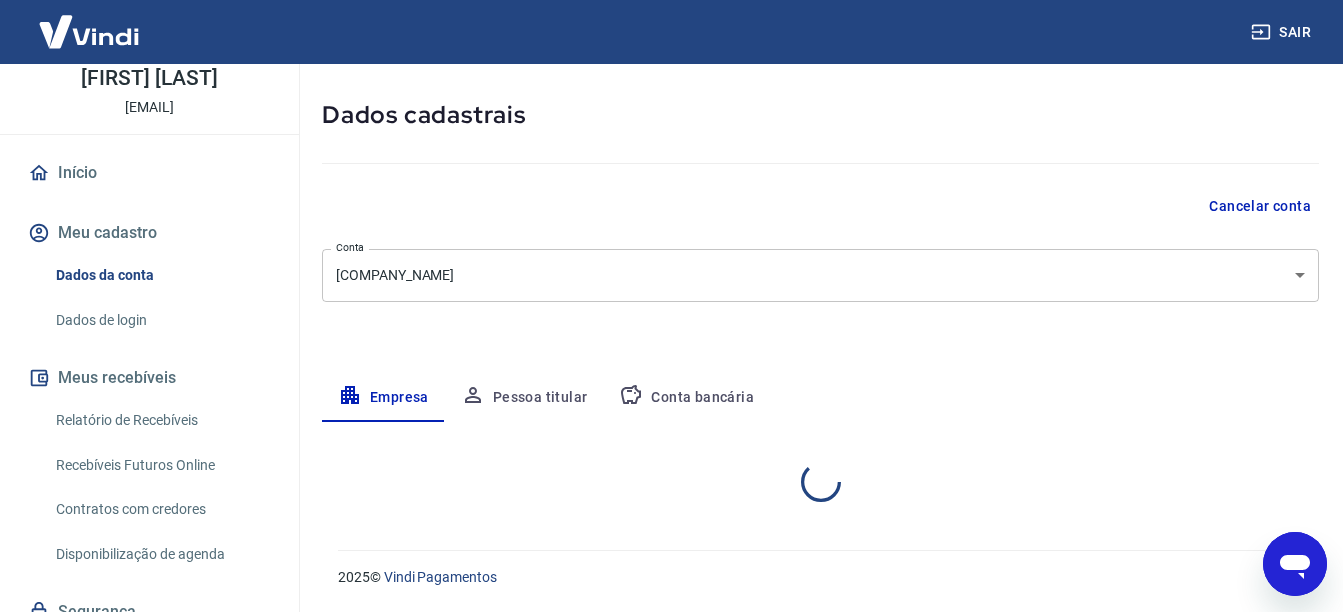 select on "SP" 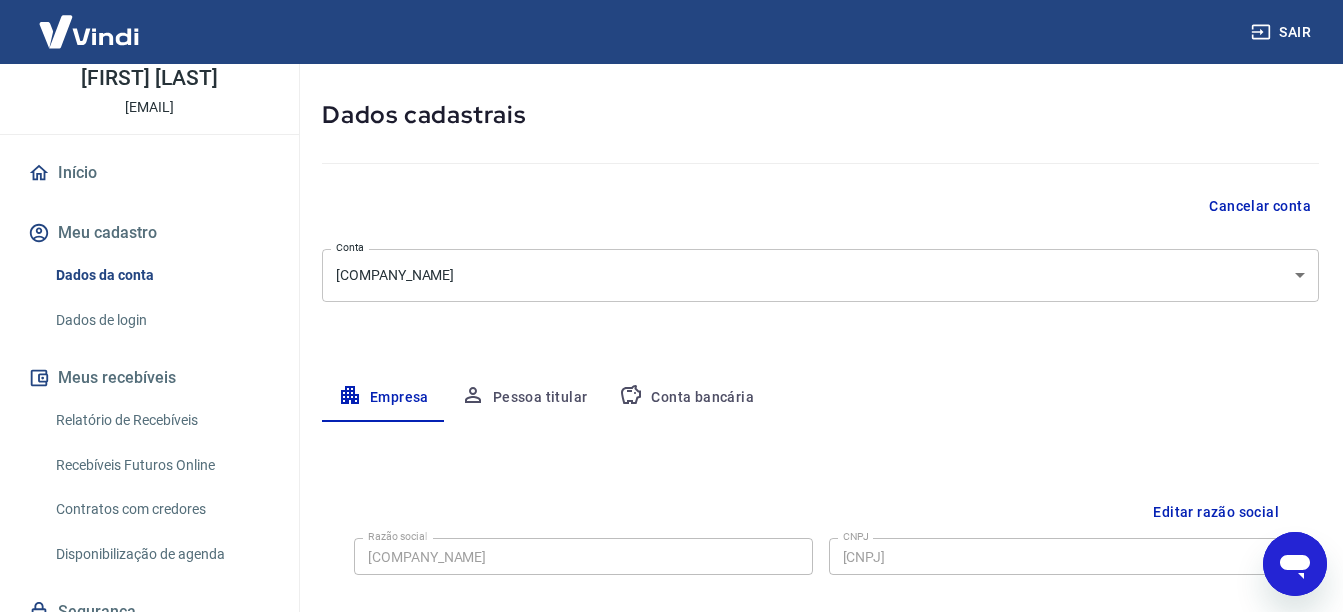 scroll, scrollTop: 299, scrollLeft: 0, axis: vertical 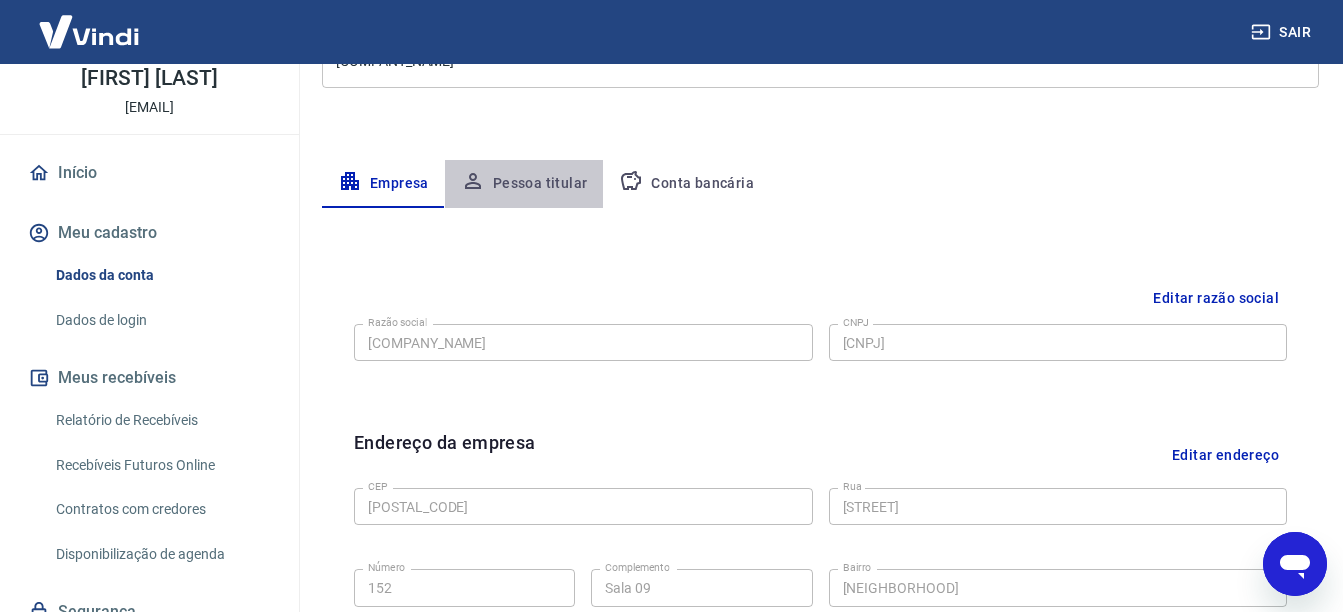 click on "Pessoa titular" at bounding box center [524, 184] 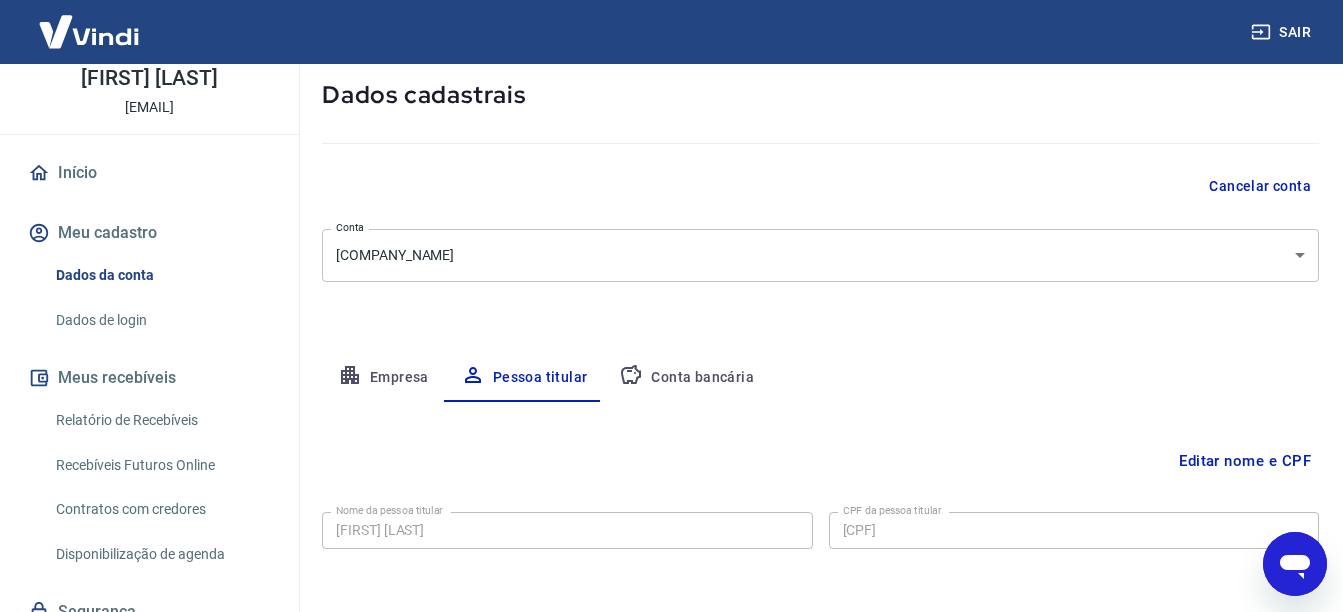 scroll, scrollTop: 188, scrollLeft: 0, axis: vertical 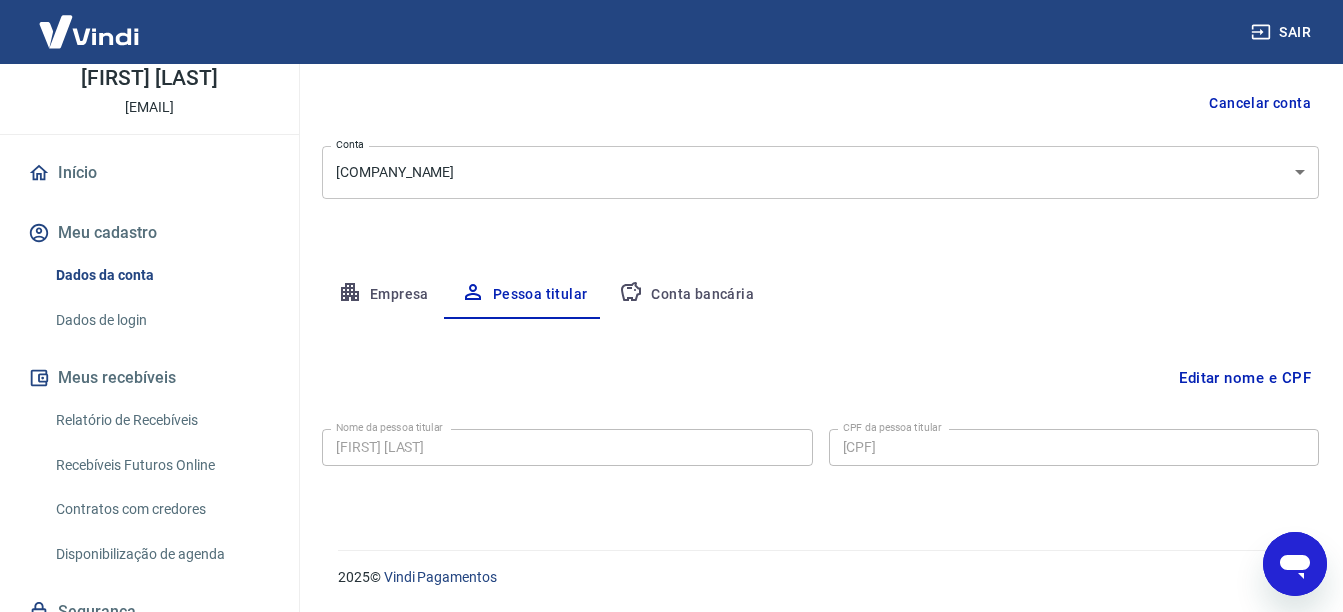 click on "Empresa" at bounding box center [383, 295] 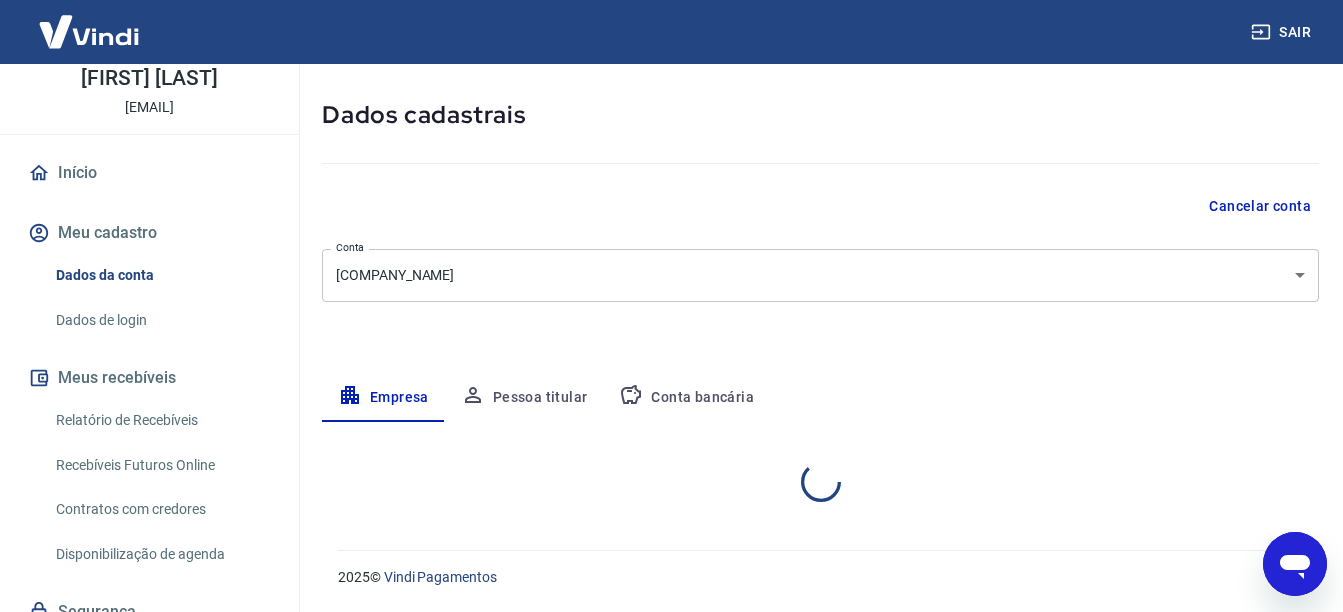 select on "SP" 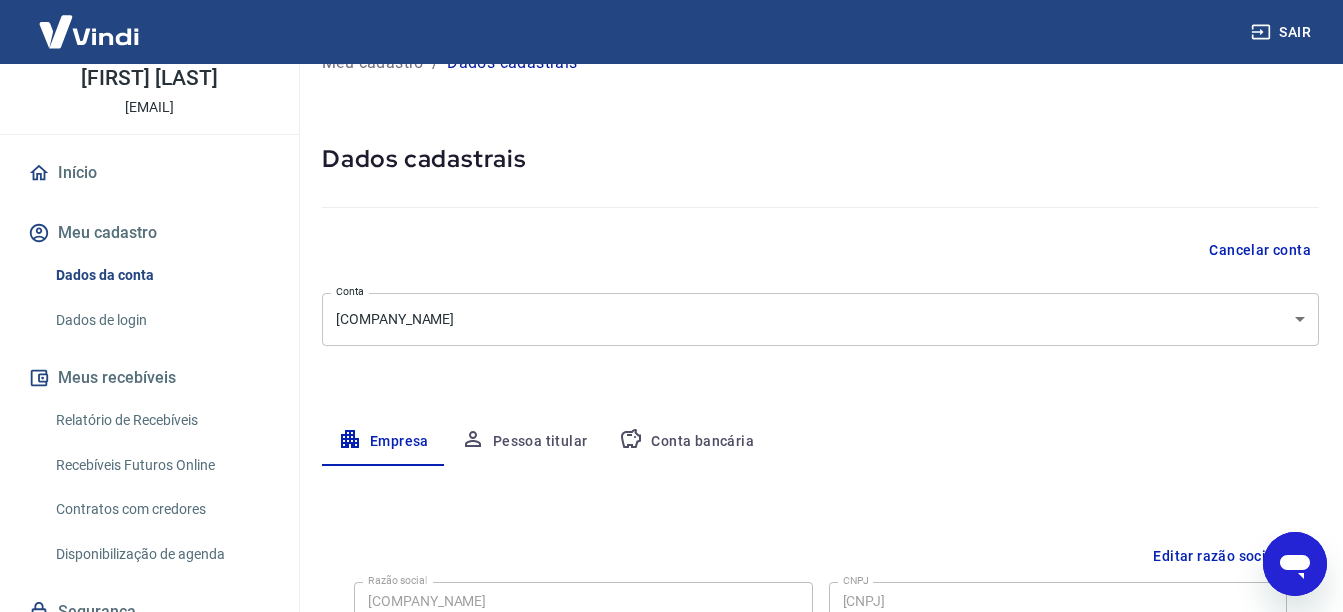 scroll, scrollTop: 0, scrollLeft: 0, axis: both 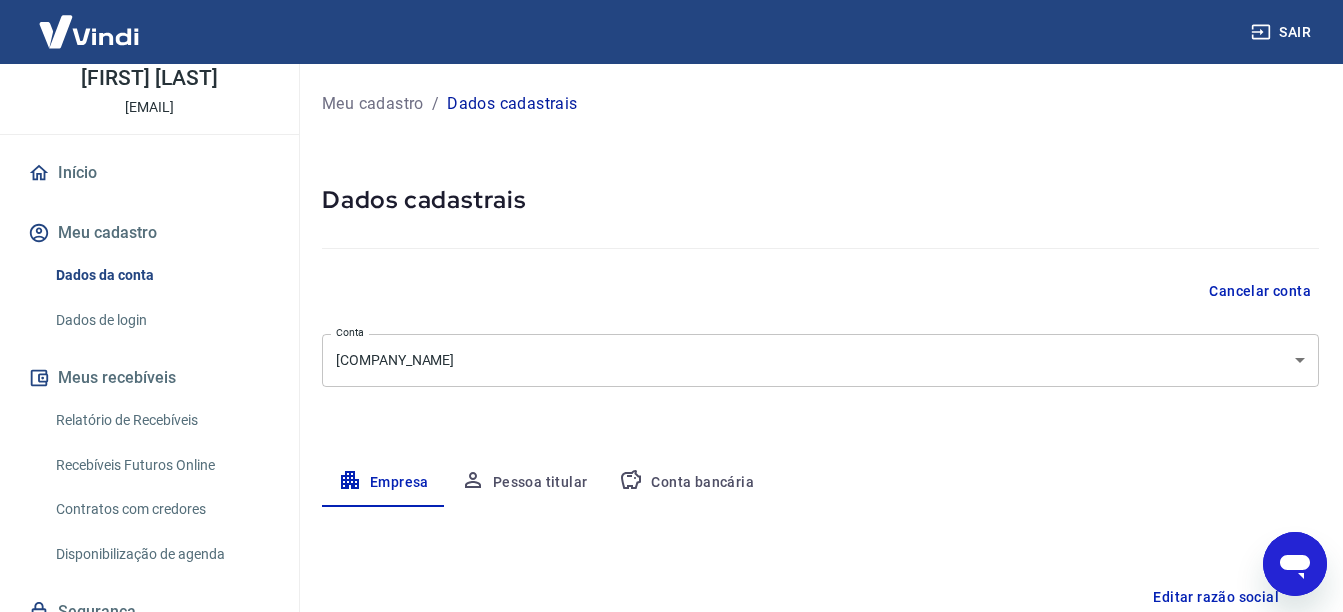 click on "Meu cadastro" at bounding box center [373, 104] 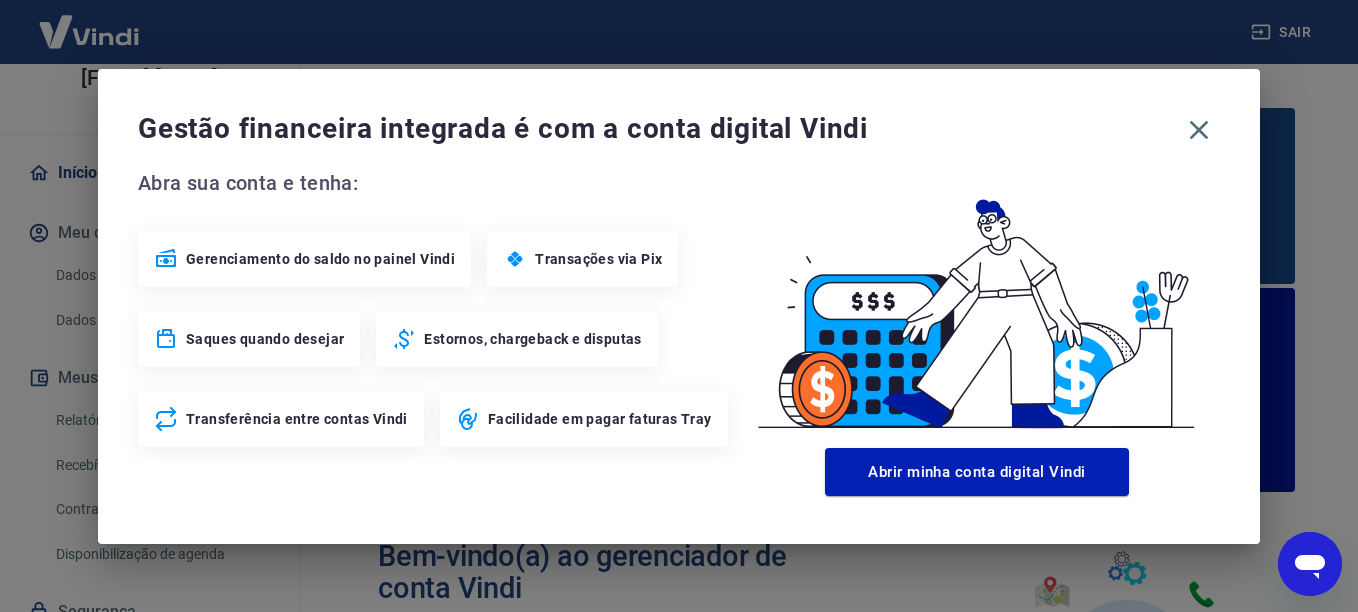 click on "Transações via Pix" at bounding box center (598, 259) 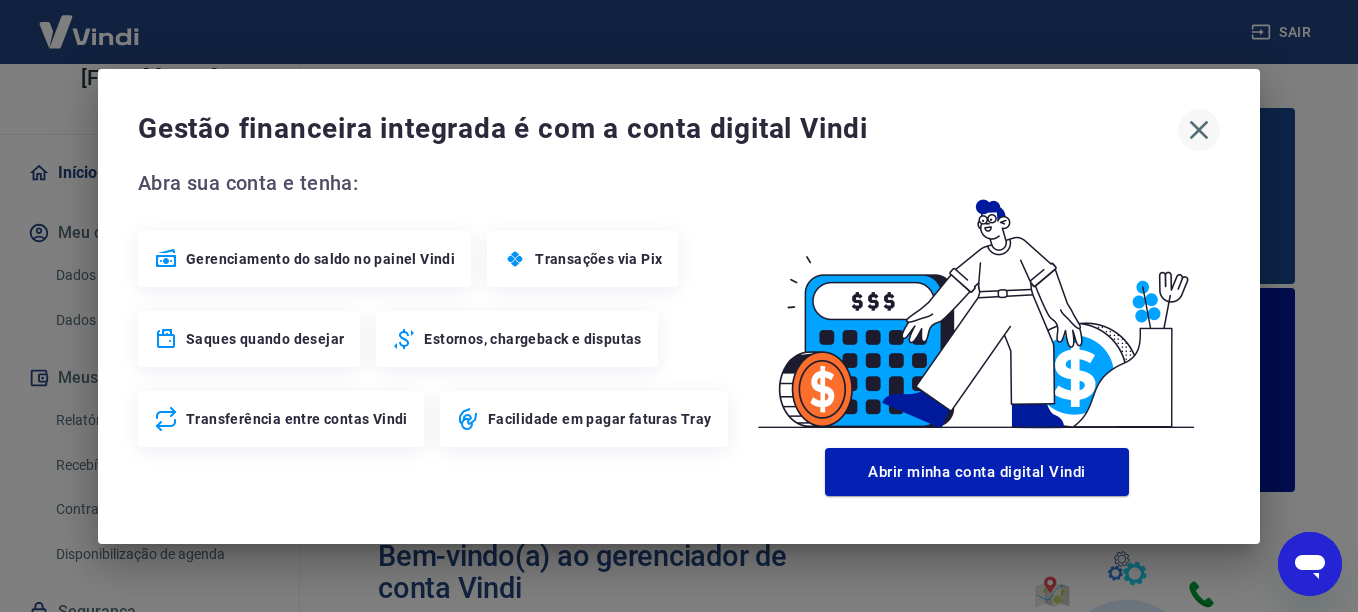 click 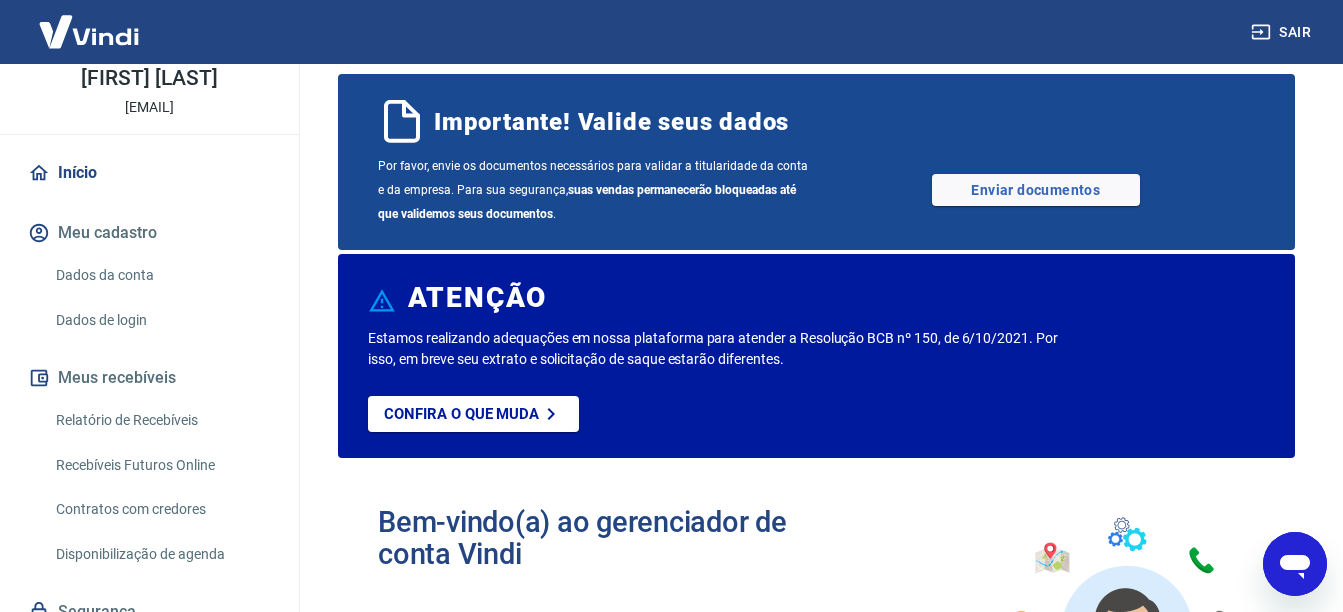 scroll, scrollTop: 0, scrollLeft: 0, axis: both 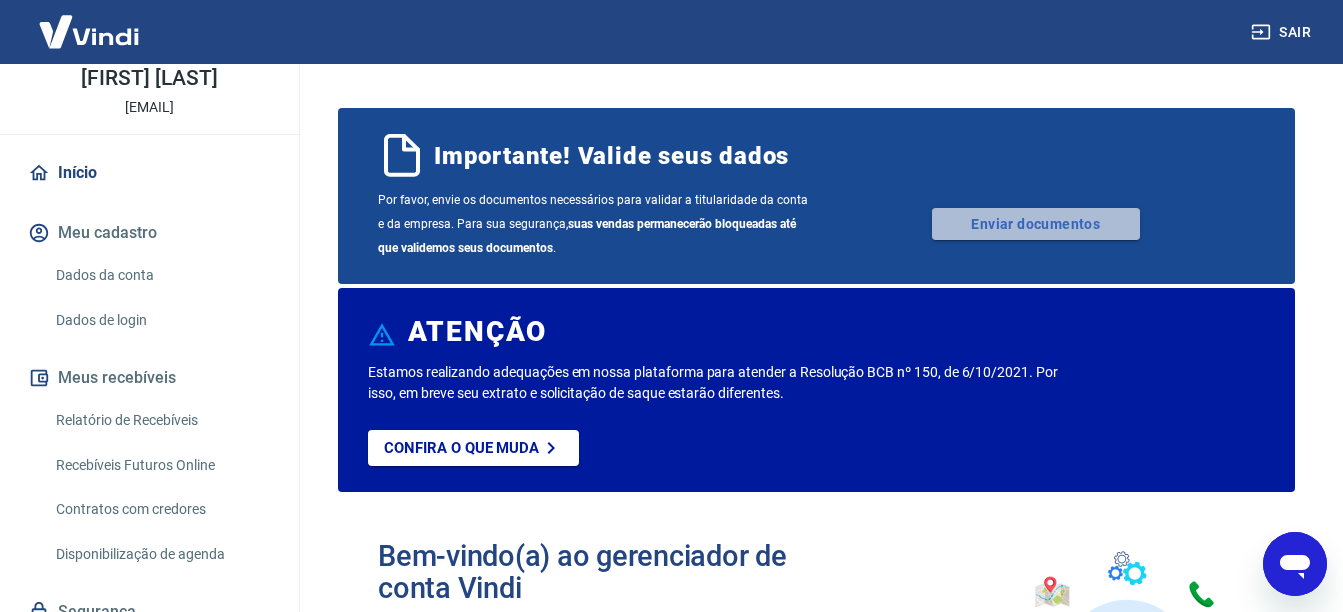 click on "Enviar documentos" at bounding box center [1036, 224] 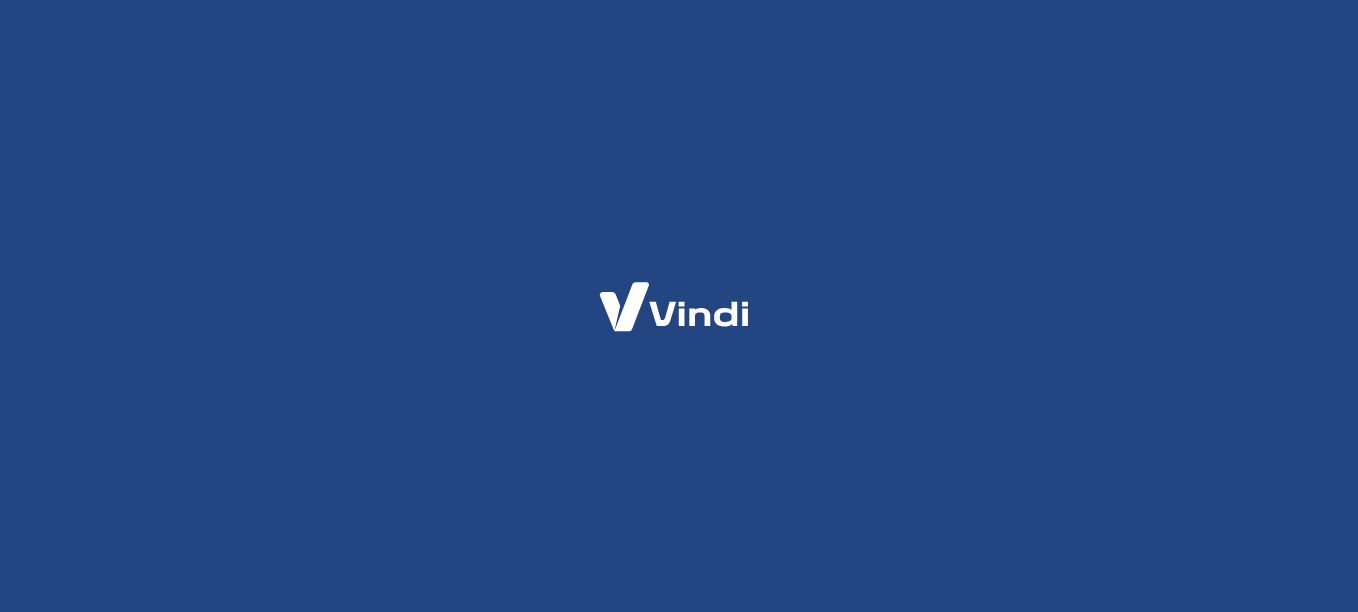 scroll, scrollTop: 0, scrollLeft: 0, axis: both 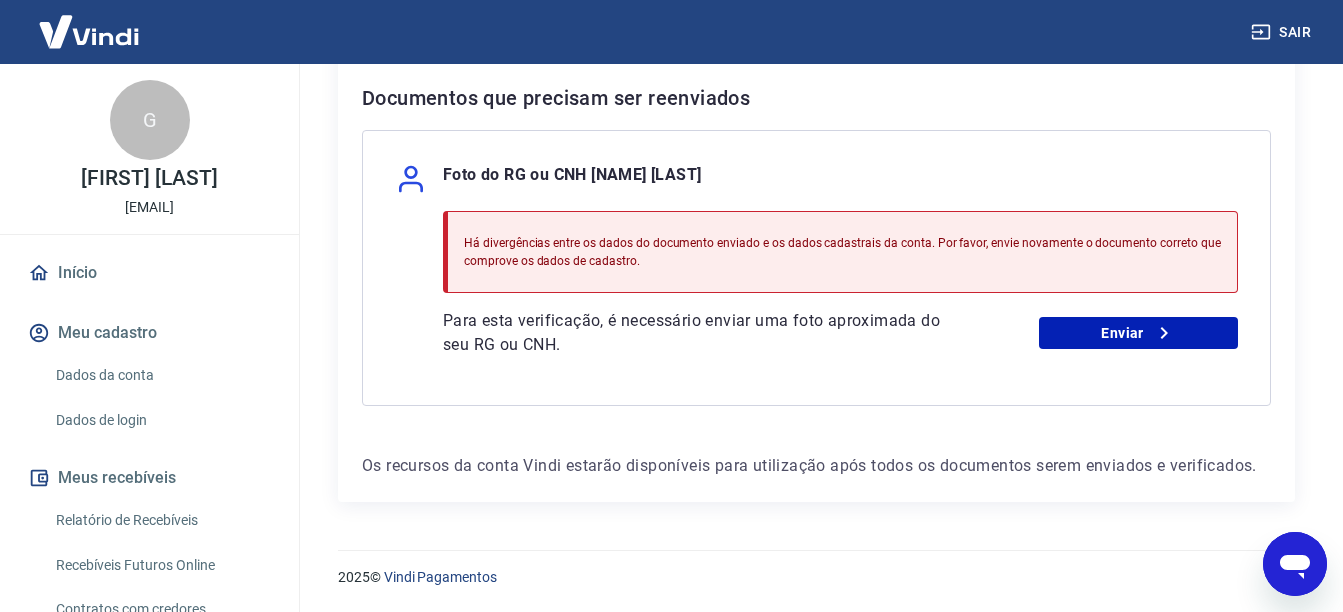 click on "Há divergências entre os dados do documento enviado e os dados cadastrais da conta. Por favor, envie novamente o documento correto que comprove os dados de cadastro. Para esta verificação, é necessário enviar uma foto aproximada do seu RG ou CNH. Enviar" at bounding box center [840, 284] 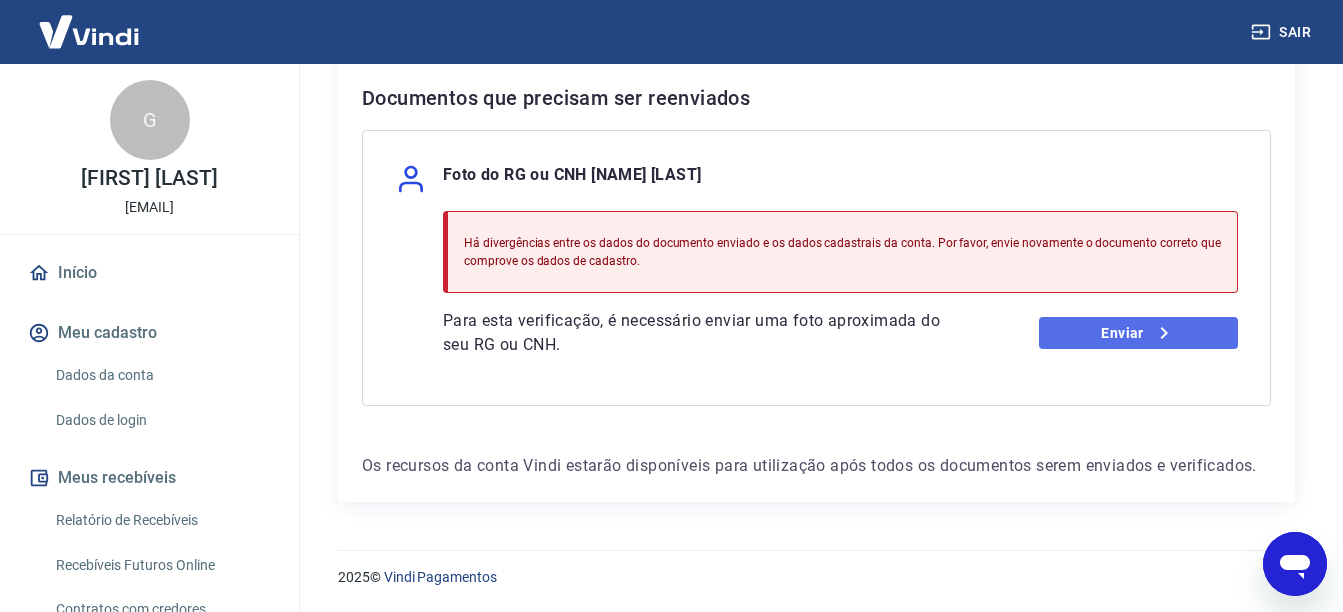 click on "Enviar" at bounding box center [1138, 333] 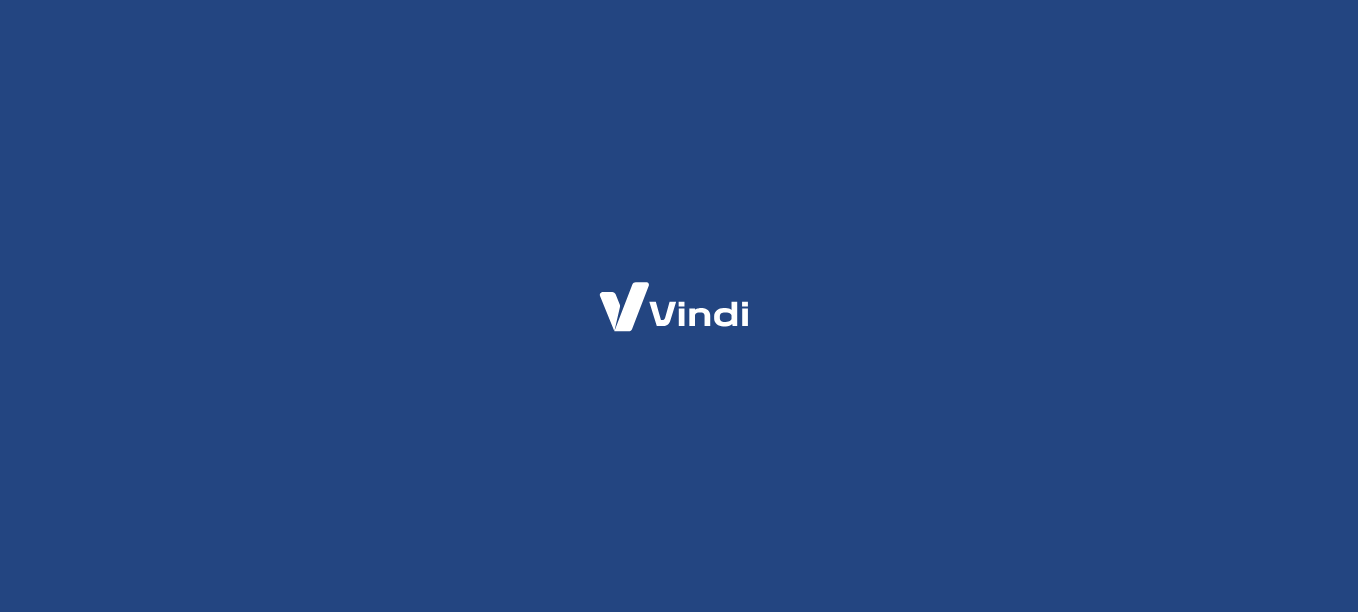 scroll, scrollTop: 0, scrollLeft: 0, axis: both 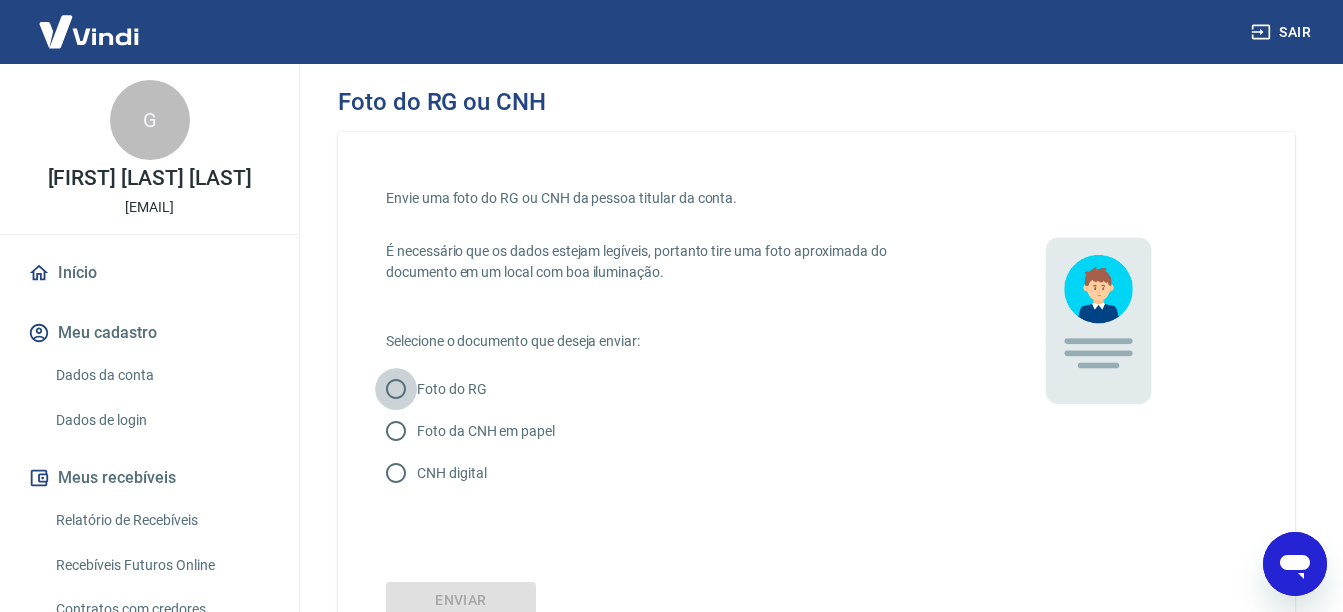 click on "Foto do RG" at bounding box center [396, 389] 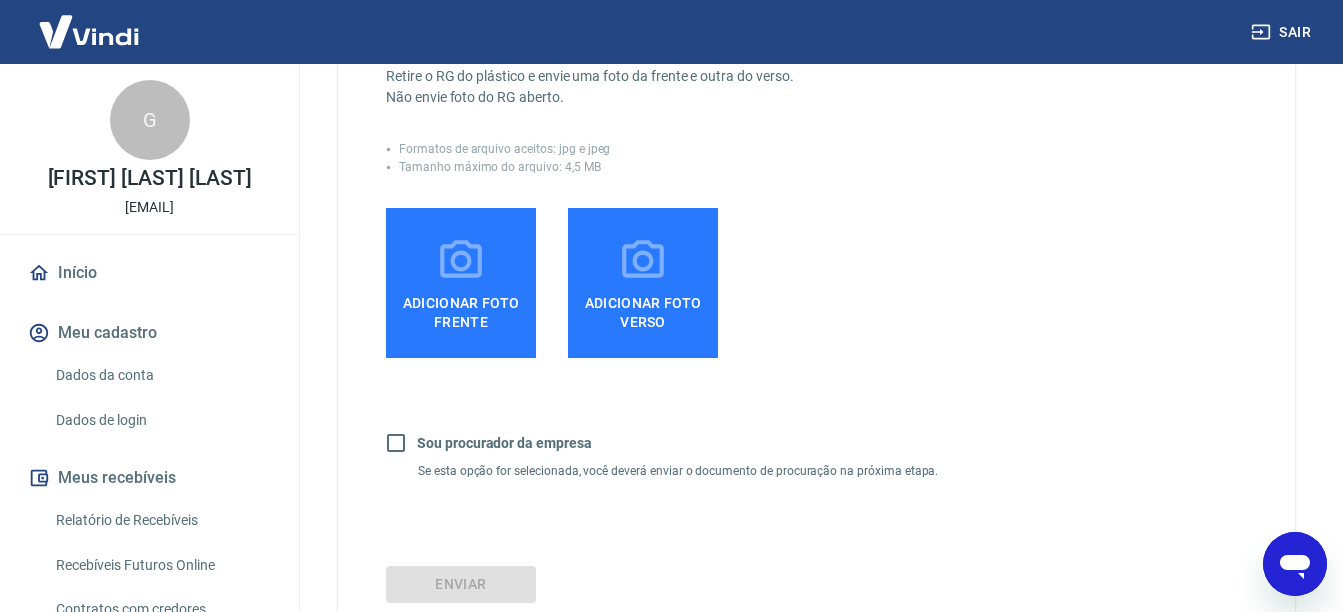 scroll, scrollTop: 500, scrollLeft: 0, axis: vertical 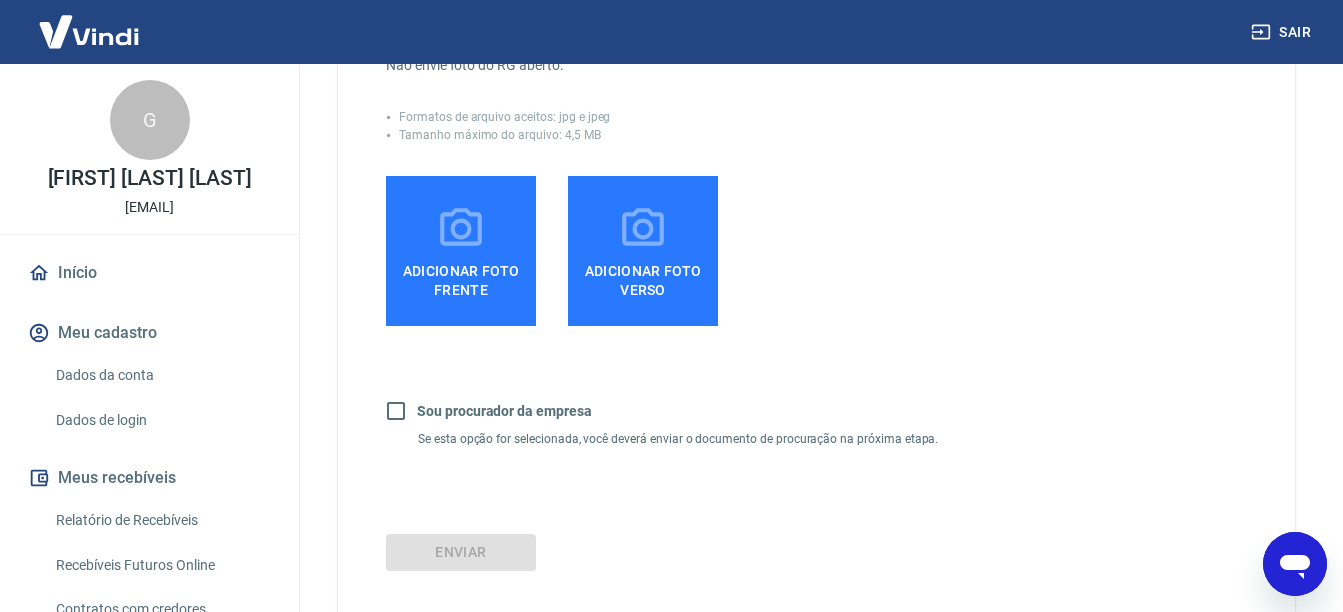 click on "Sou procurador da empresa" at bounding box center [396, 411] 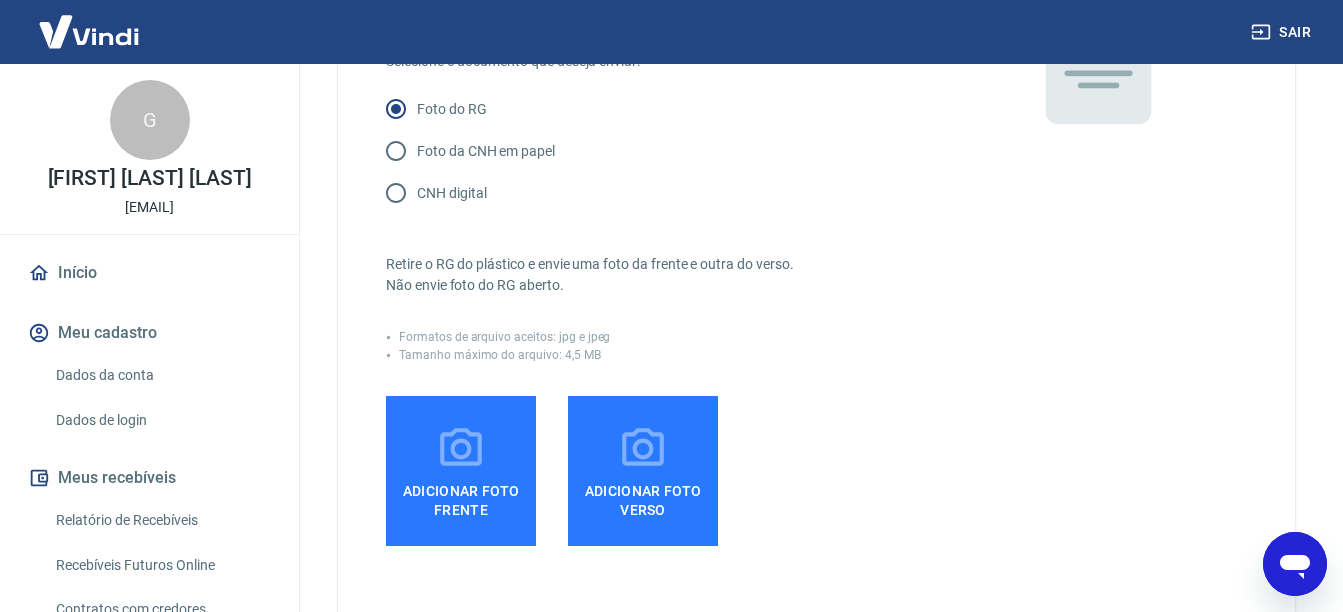 scroll, scrollTop: 400, scrollLeft: 0, axis: vertical 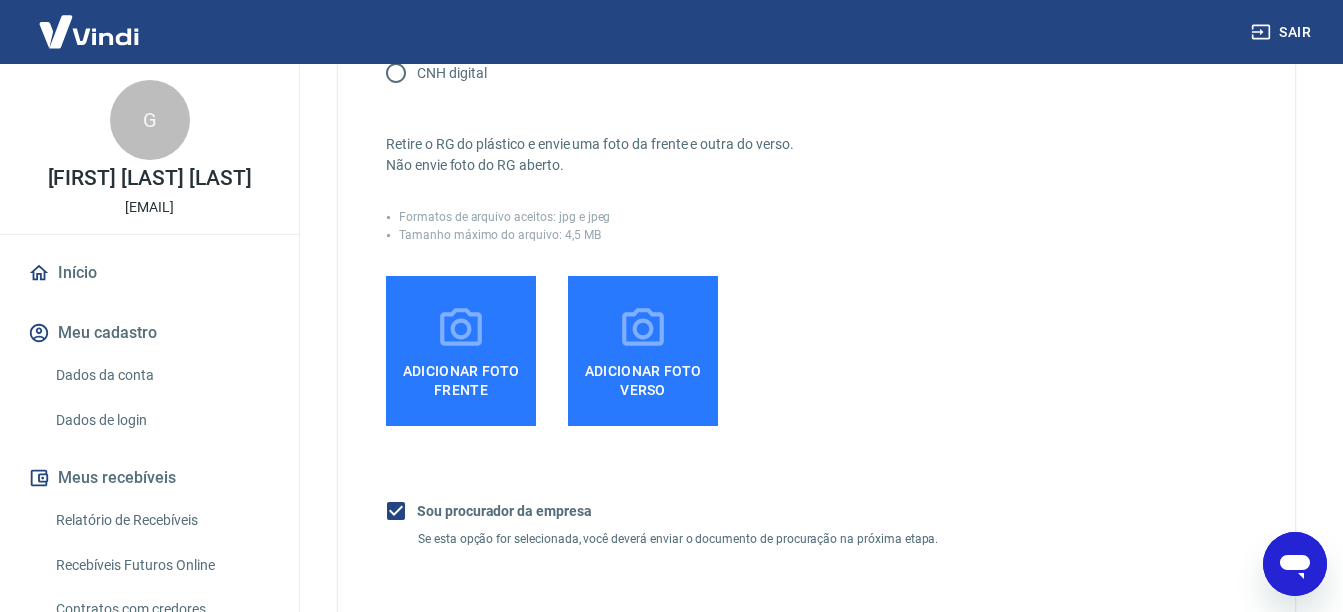 click on "Adicionar foto frente" at bounding box center [461, 351] 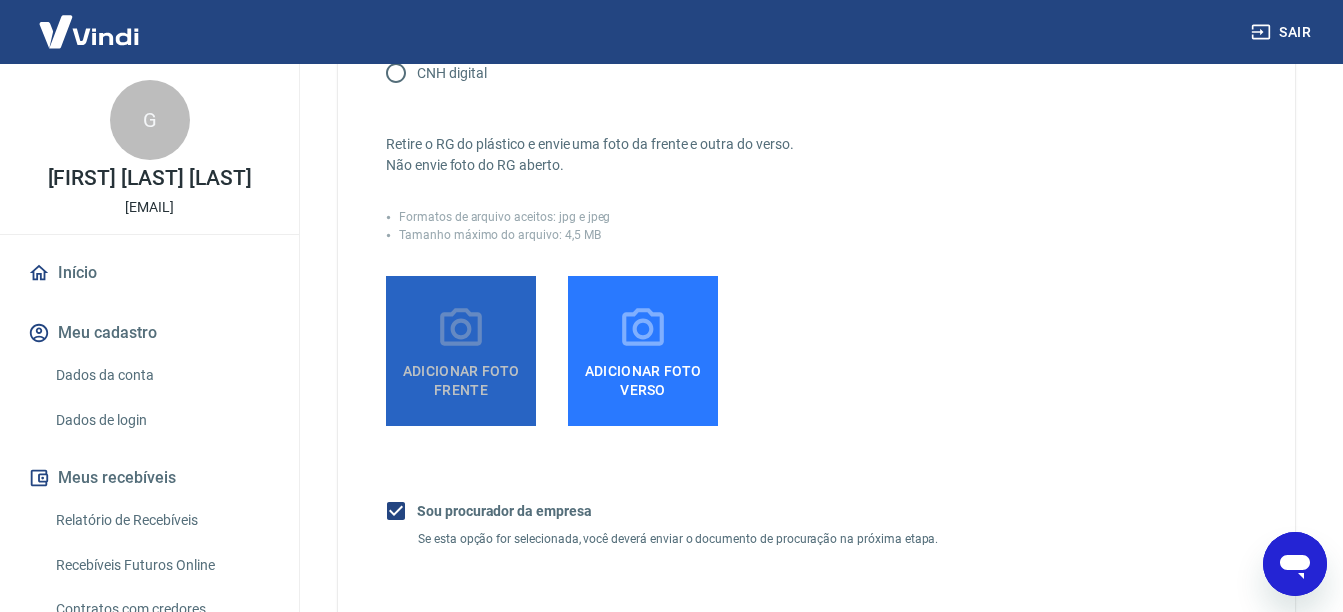click on "Adicionar foto frente" at bounding box center (461, 376) 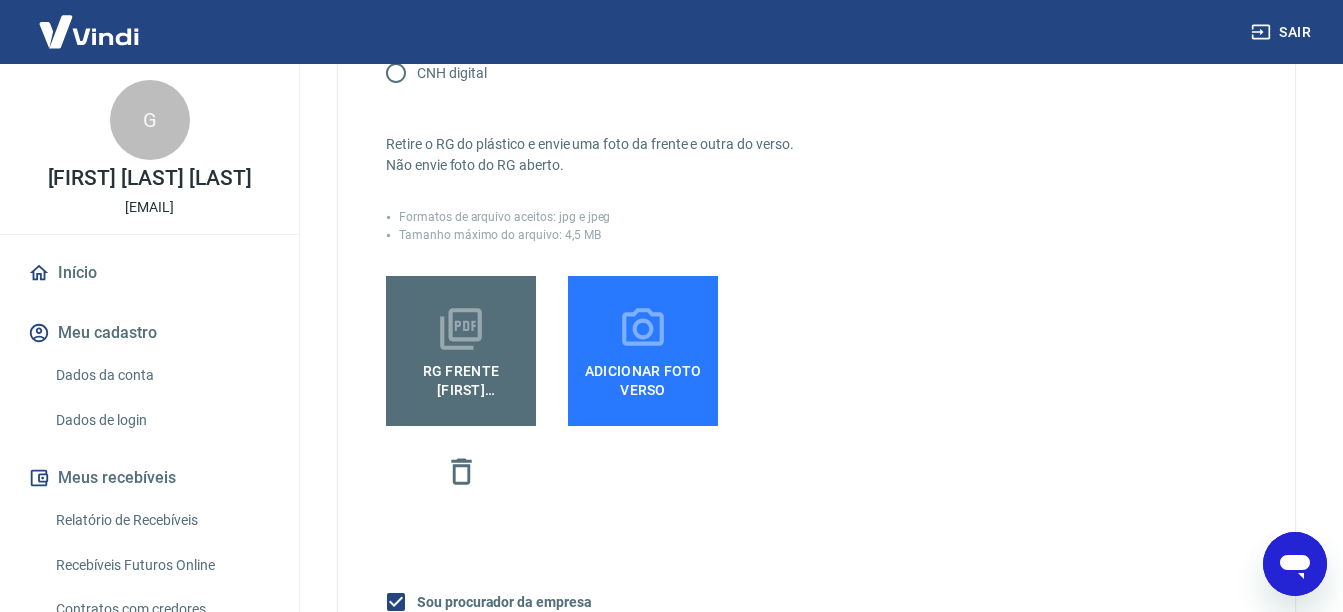 click on "Adicionar foto verso" at bounding box center [643, 376] 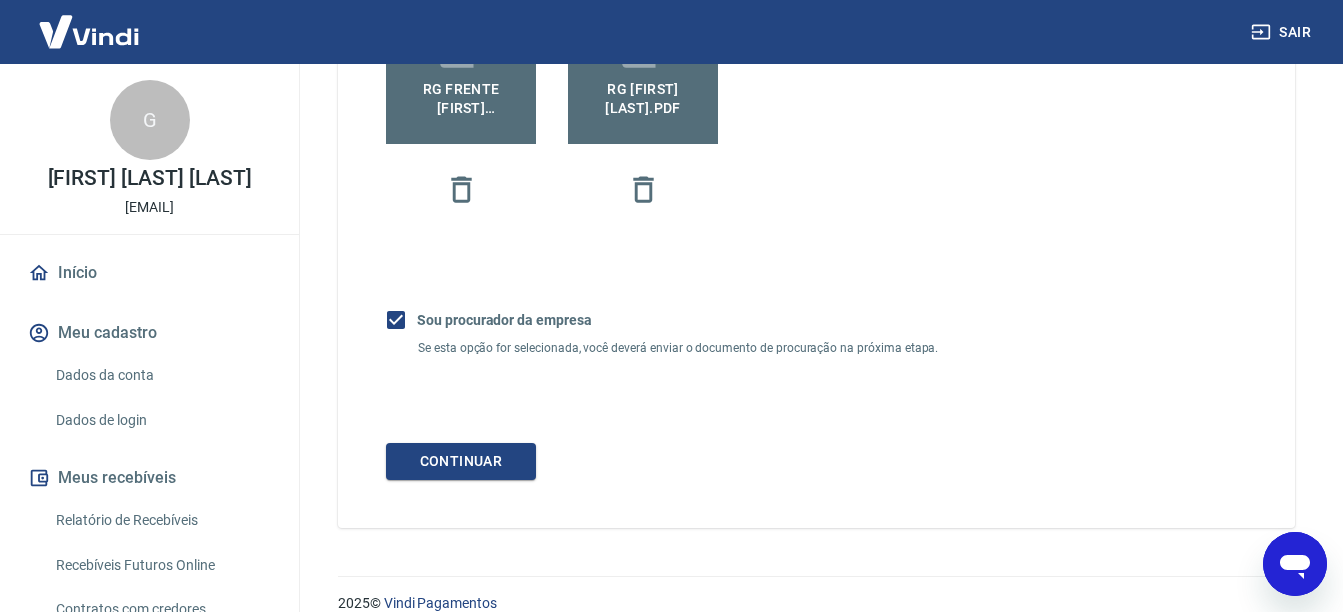 scroll, scrollTop: 708, scrollLeft: 0, axis: vertical 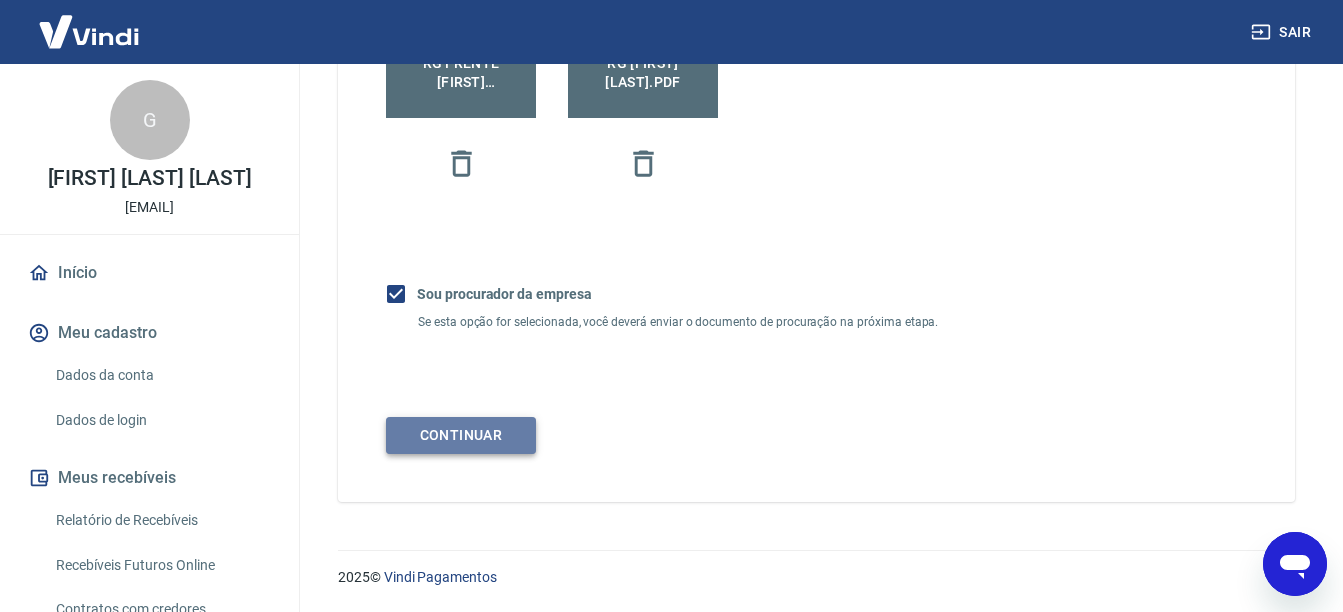 click on "Continuar" at bounding box center (461, 435) 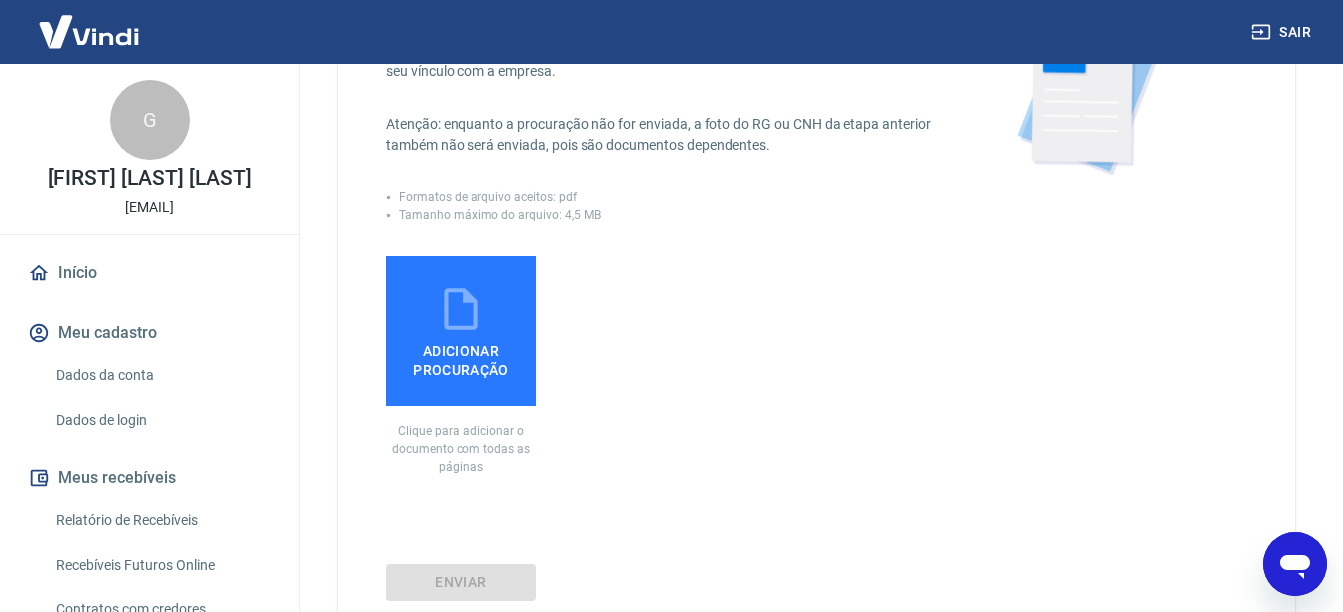 scroll, scrollTop: 0, scrollLeft: 0, axis: both 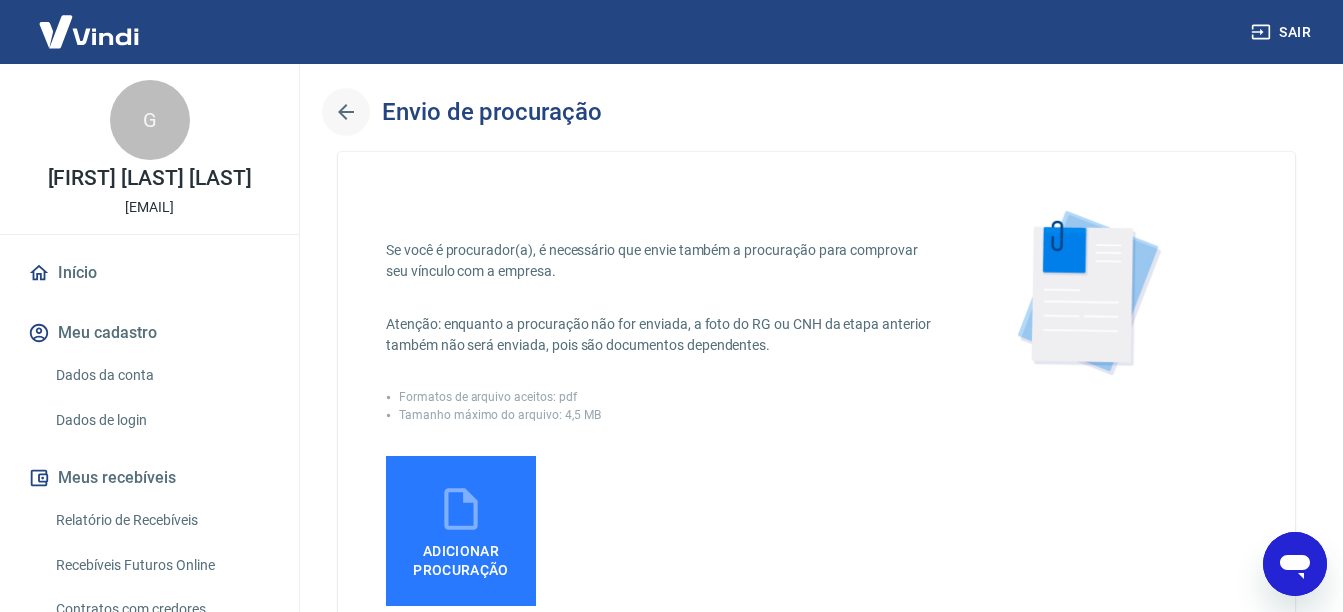 click 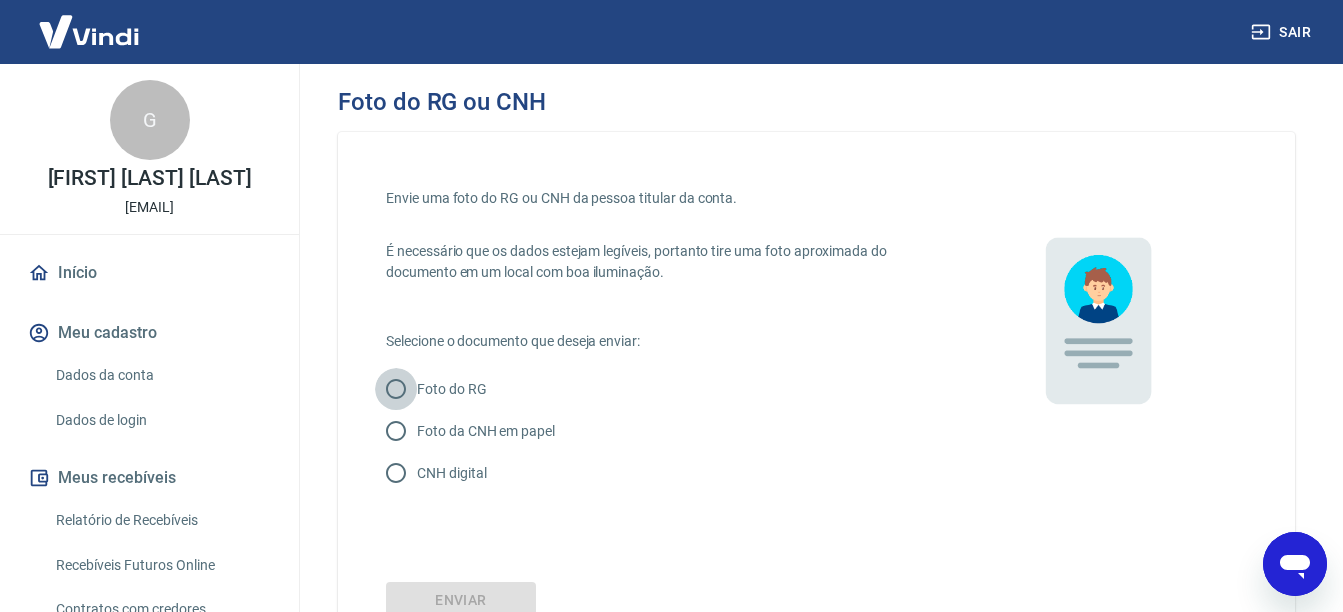 click on "Foto do RG" at bounding box center [396, 389] 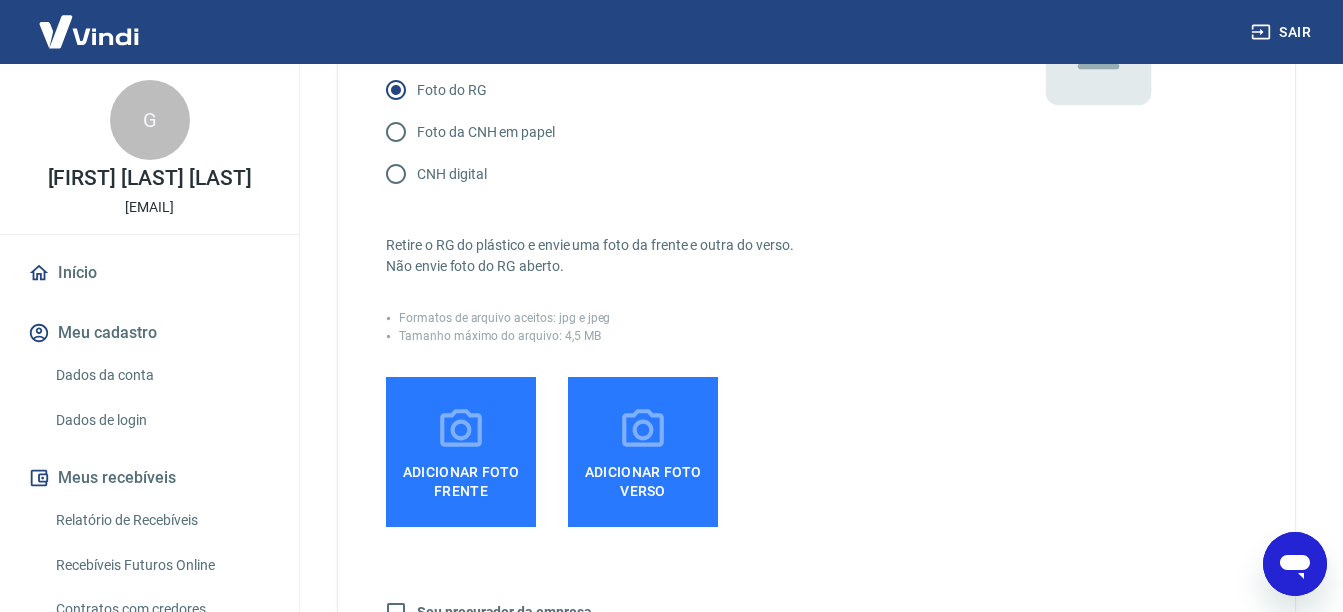 scroll, scrollTop: 300, scrollLeft: 0, axis: vertical 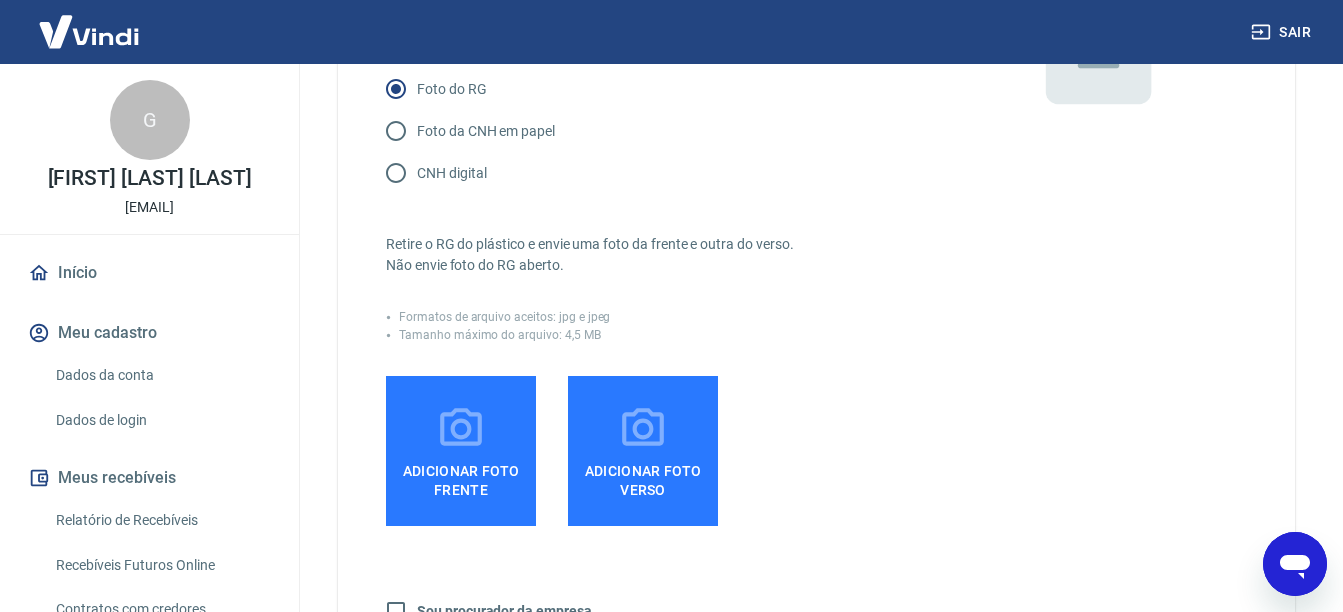 click 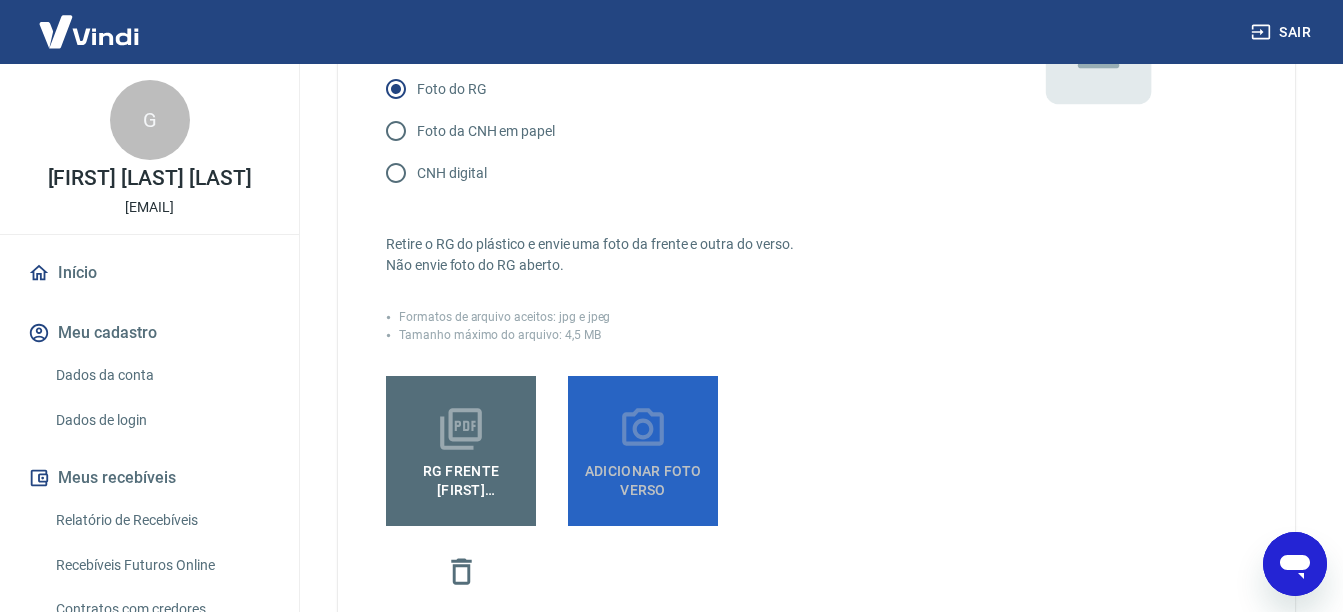 click on "Adicionar foto verso" at bounding box center [643, 476] 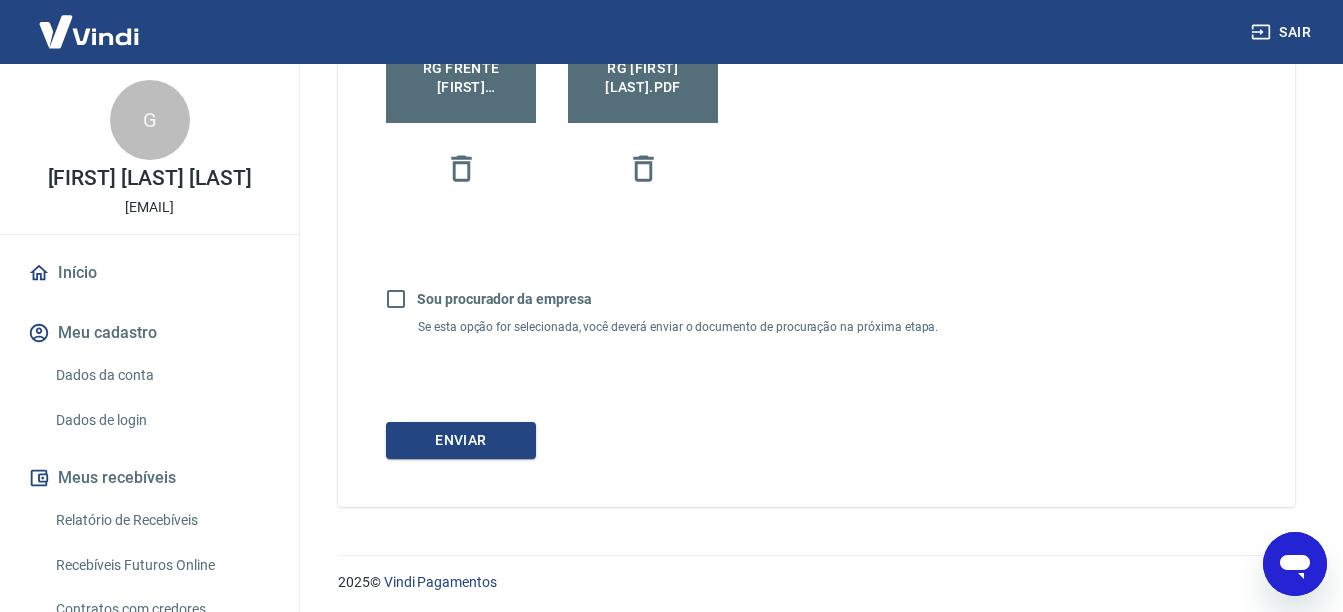 scroll, scrollTop: 708, scrollLeft: 0, axis: vertical 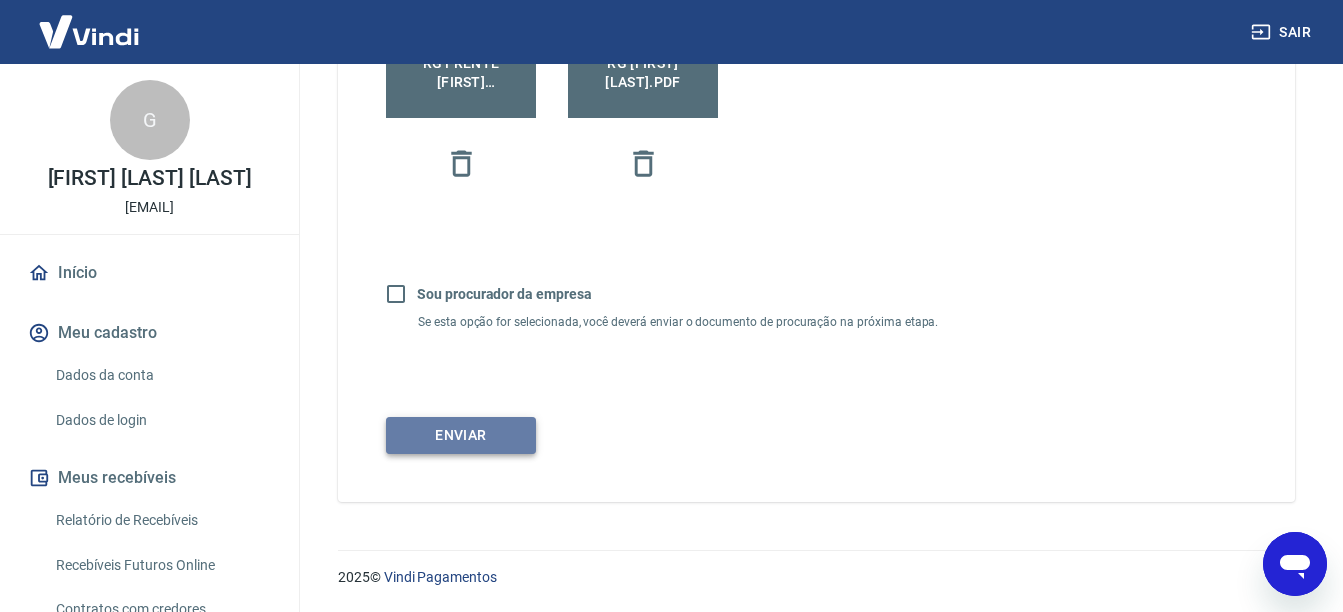 click on "Enviar" at bounding box center (461, 435) 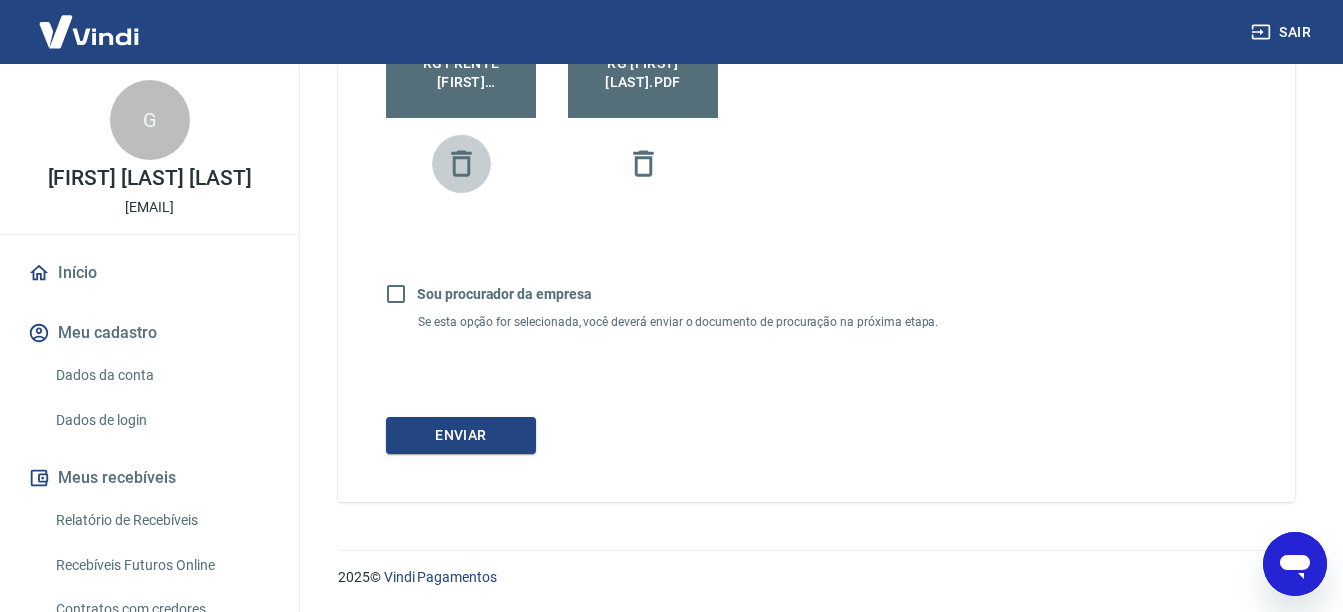 click 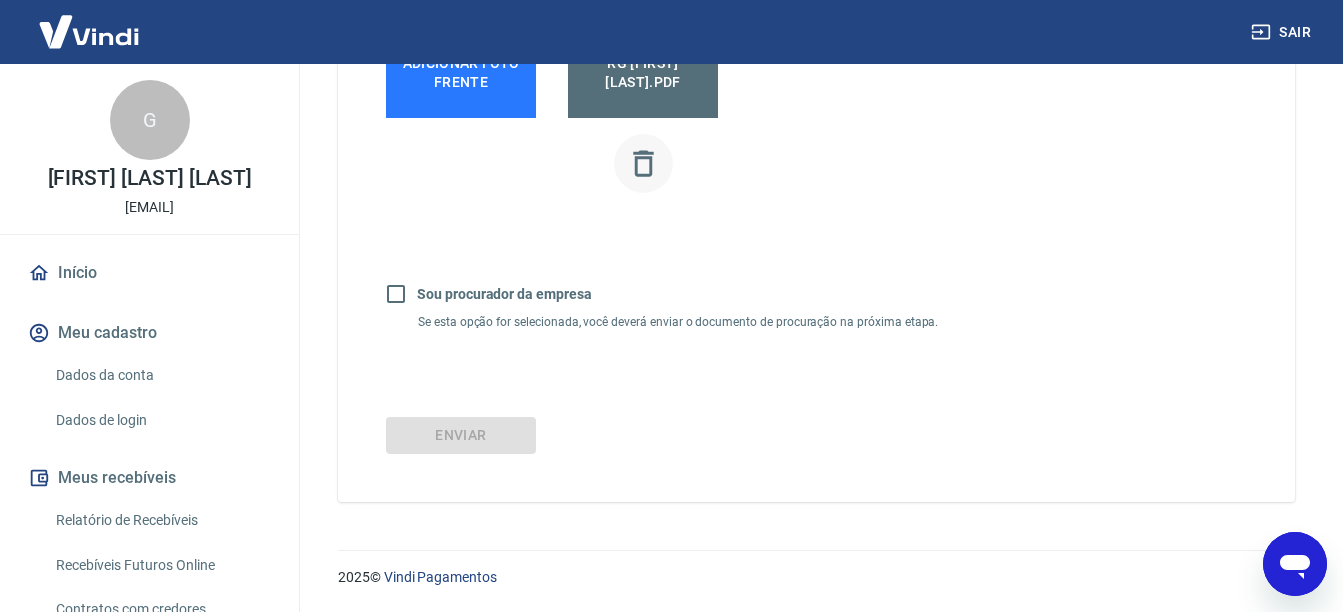 click 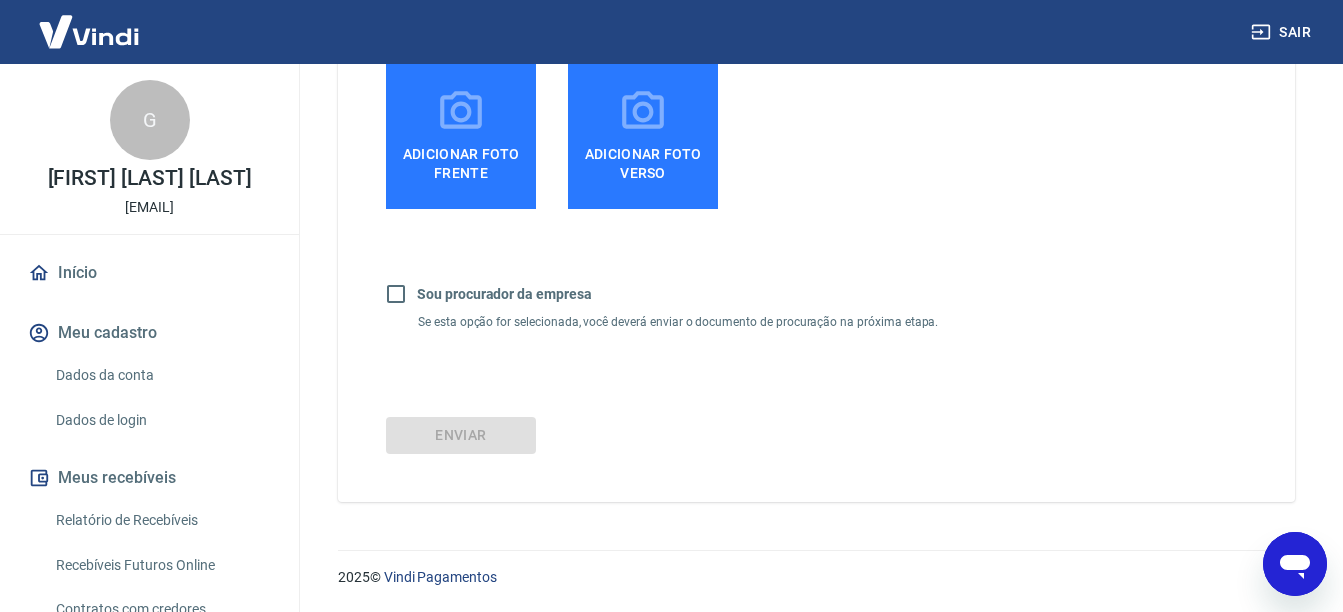 scroll, scrollTop: 617, scrollLeft: 0, axis: vertical 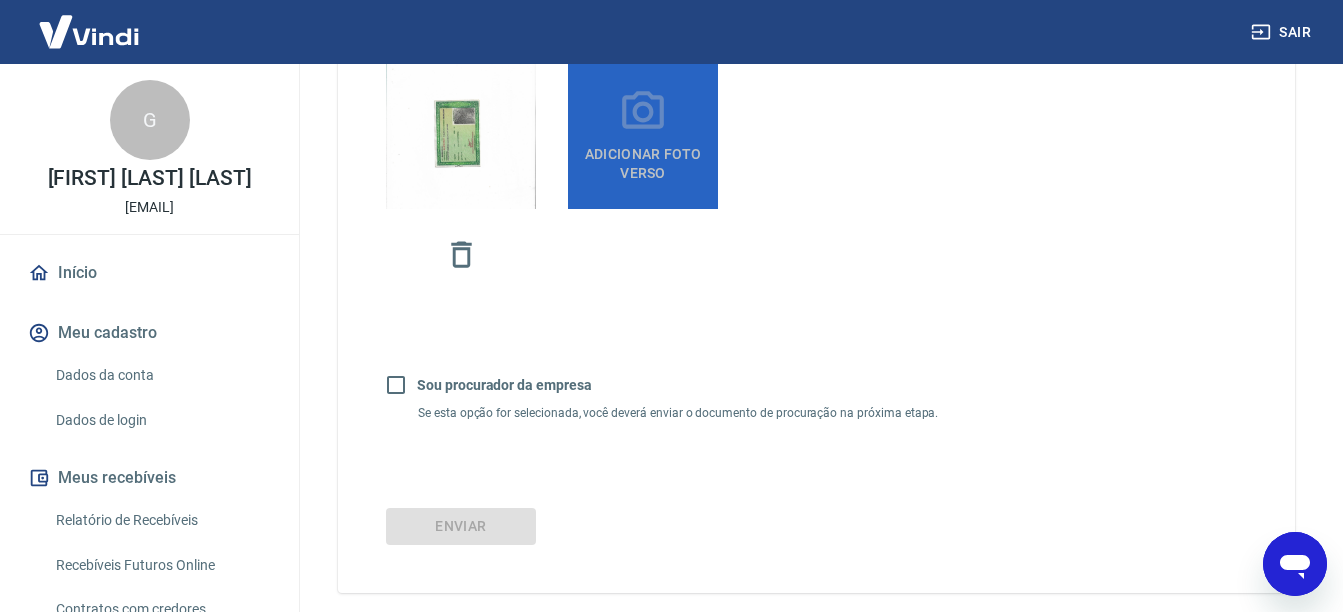 click on "Adicionar foto verso" at bounding box center (643, 159) 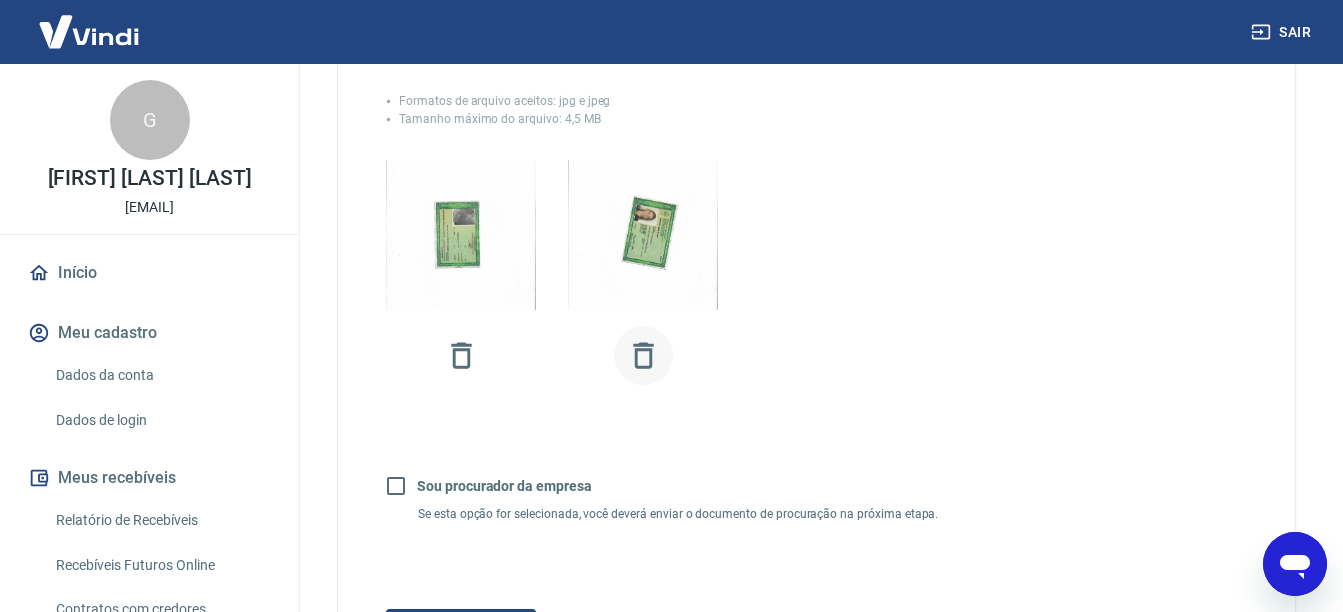 scroll, scrollTop: 517, scrollLeft: 0, axis: vertical 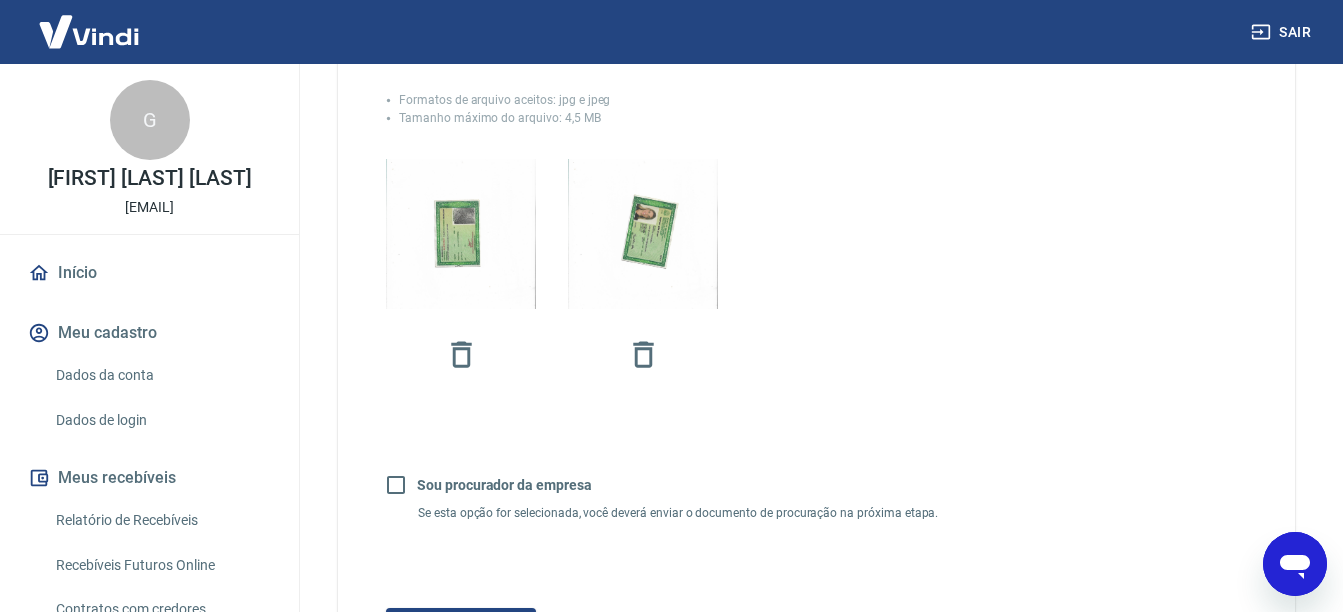 click 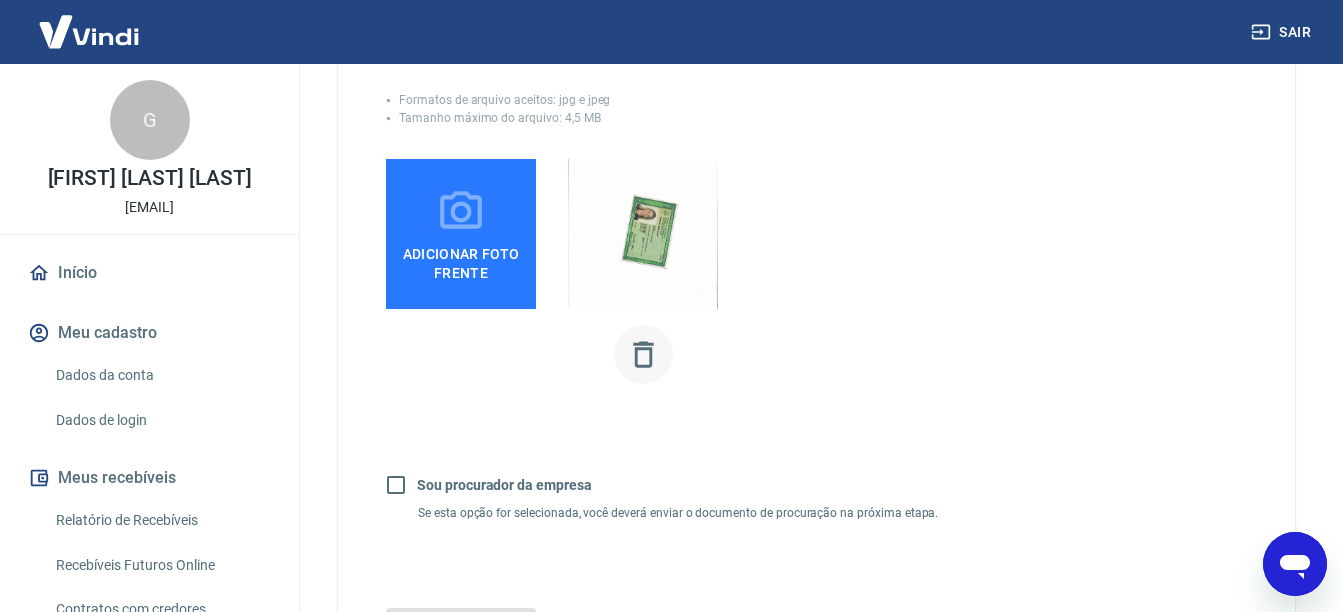 click 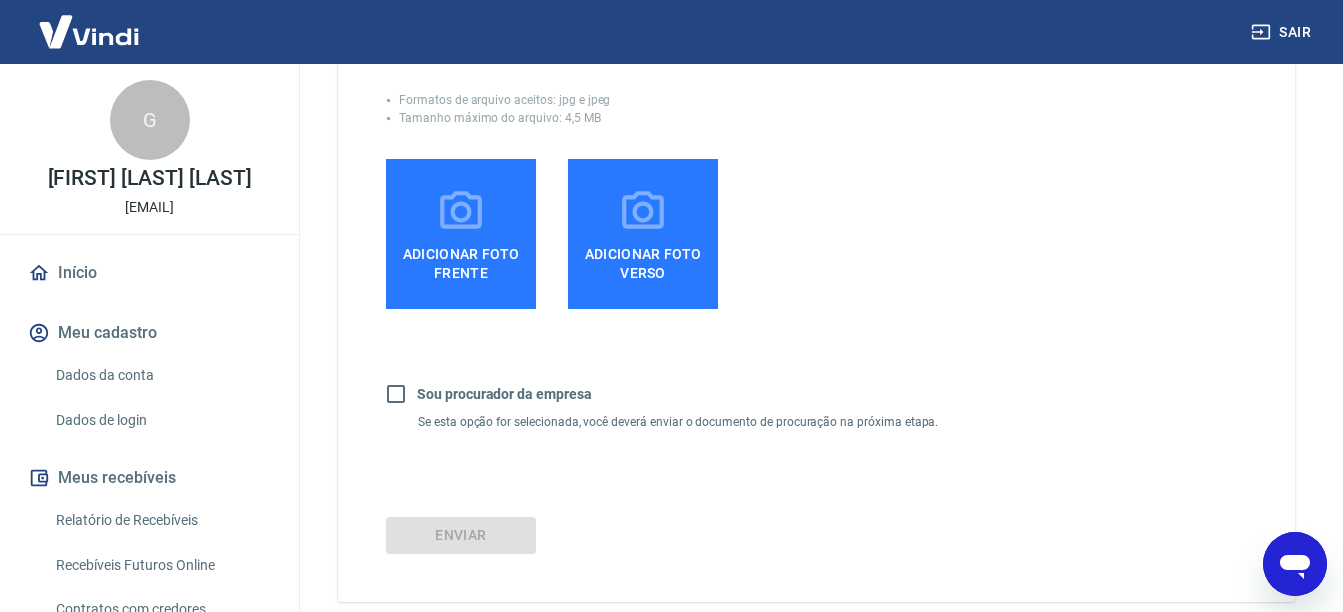 click on "Adicionar foto frente" at bounding box center [461, 259] 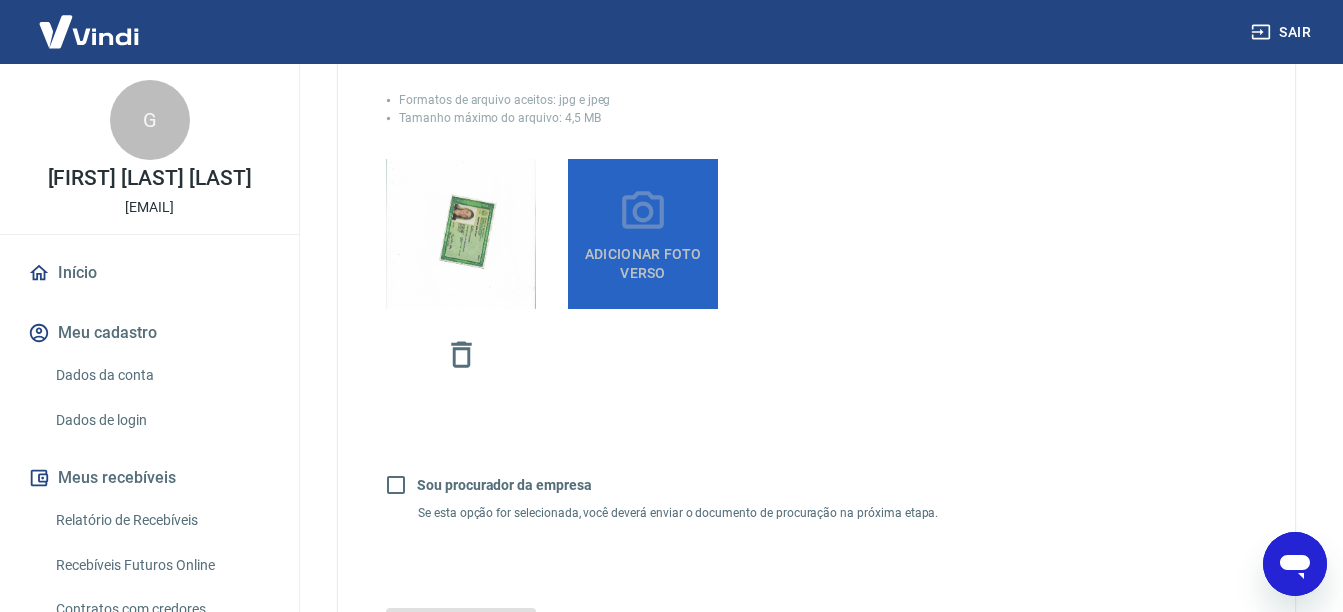 click on "Adicionar foto verso" at bounding box center [643, 259] 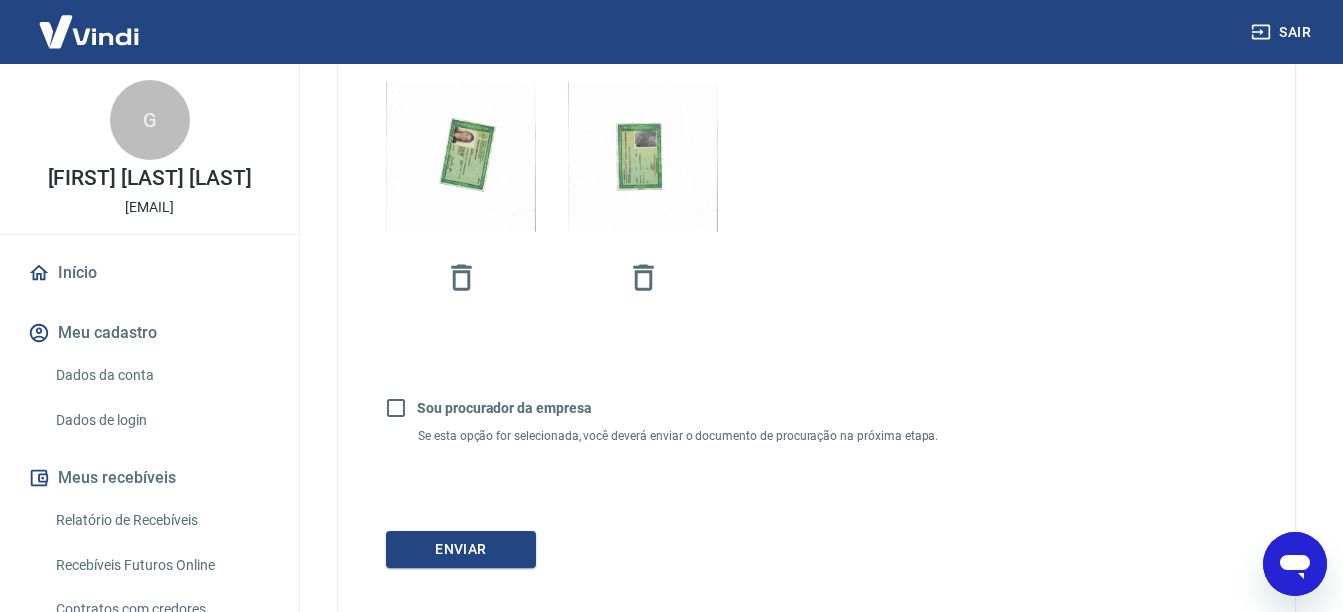 scroll, scrollTop: 708, scrollLeft: 0, axis: vertical 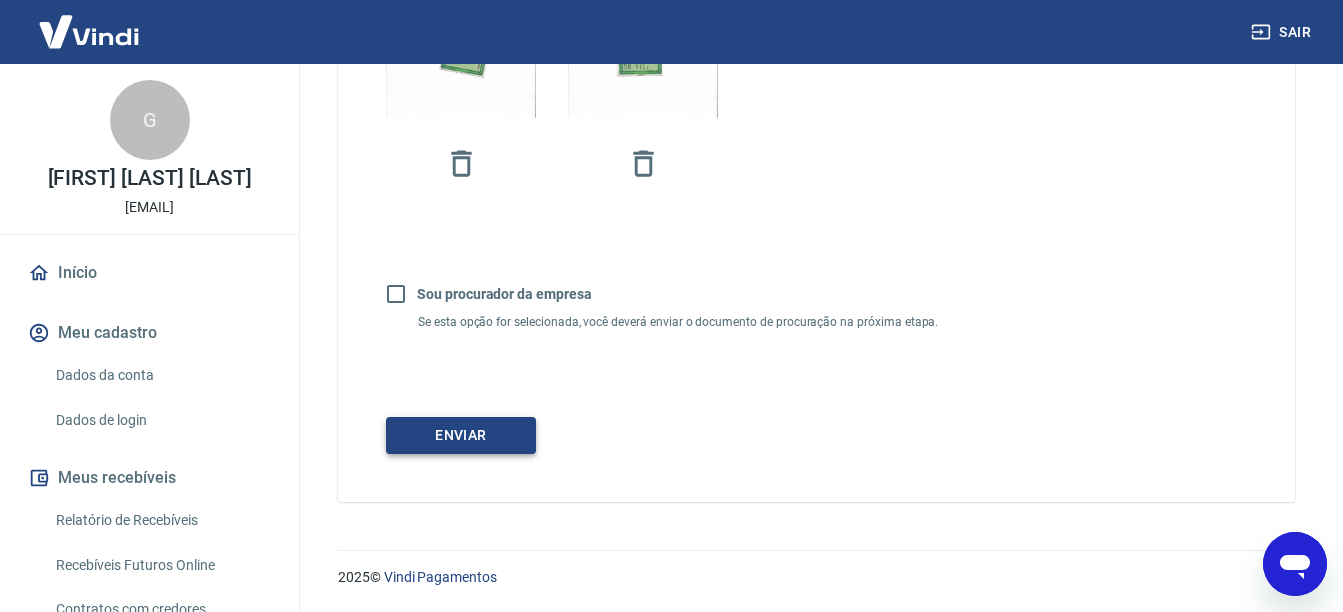 click on "Enviar" at bounding box center [461, 435] 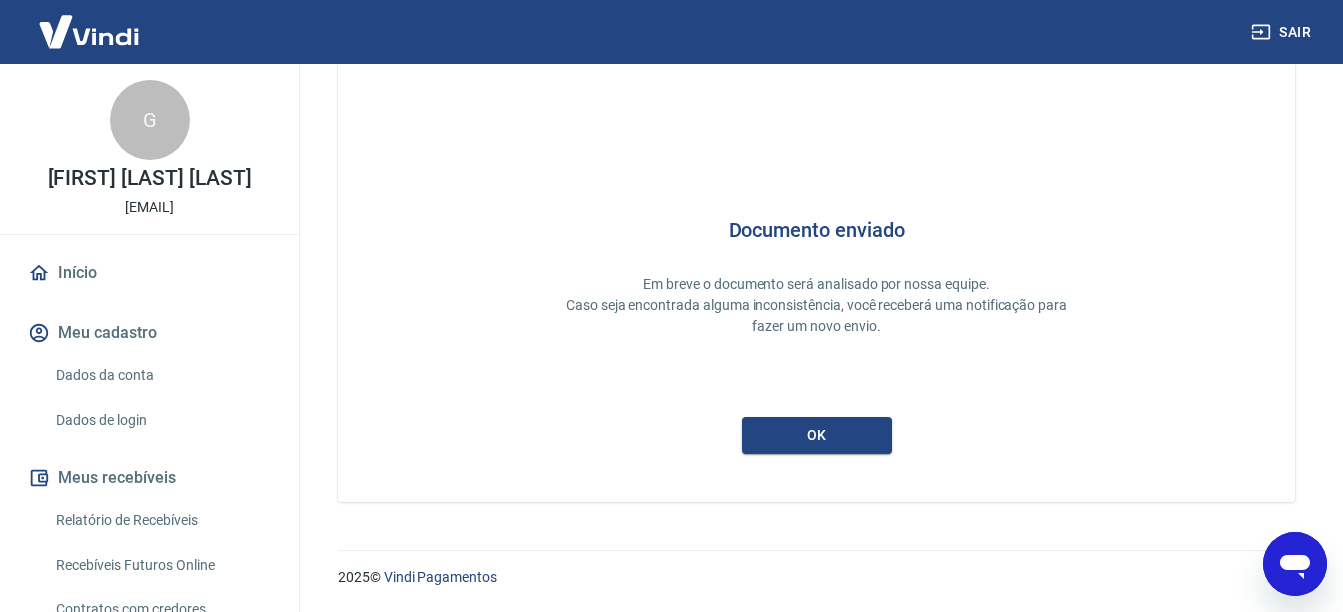 scroll, scrollTop: 82, scrollLeft: 0, axis: vertical 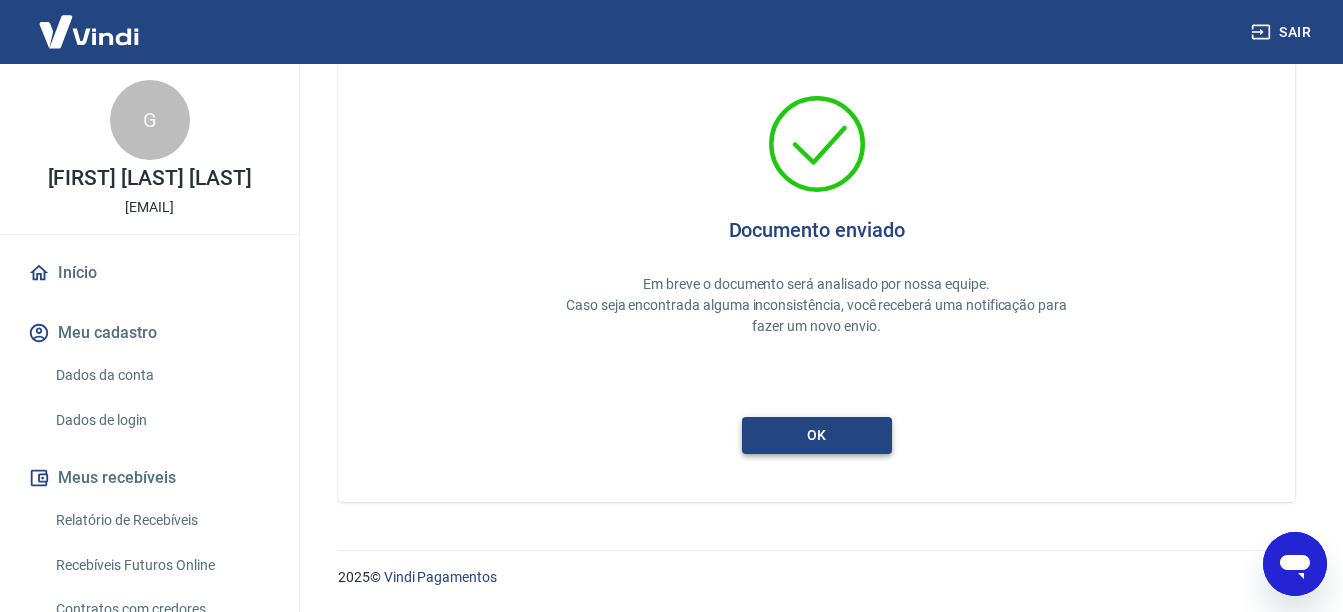 click on "ok" at bounding box center [817, 435] 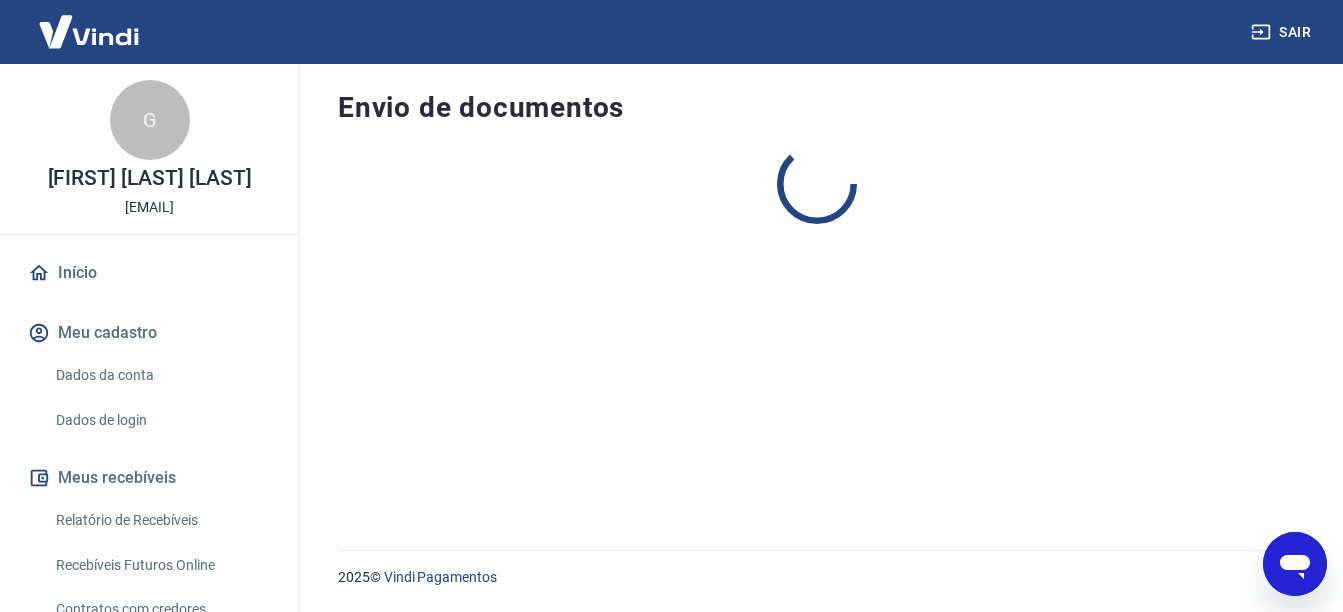 scroll, scrollTop: 0, scrollLeft: 0, axis: both 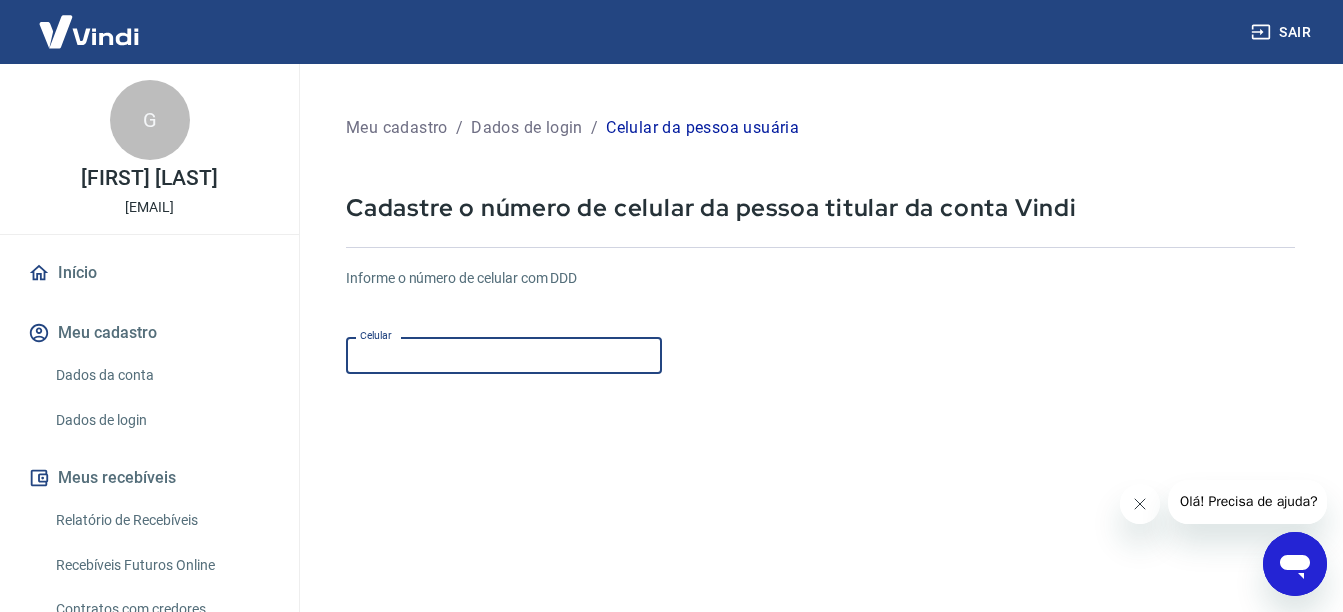 click on "Celular" at bounding box center [504, 355] 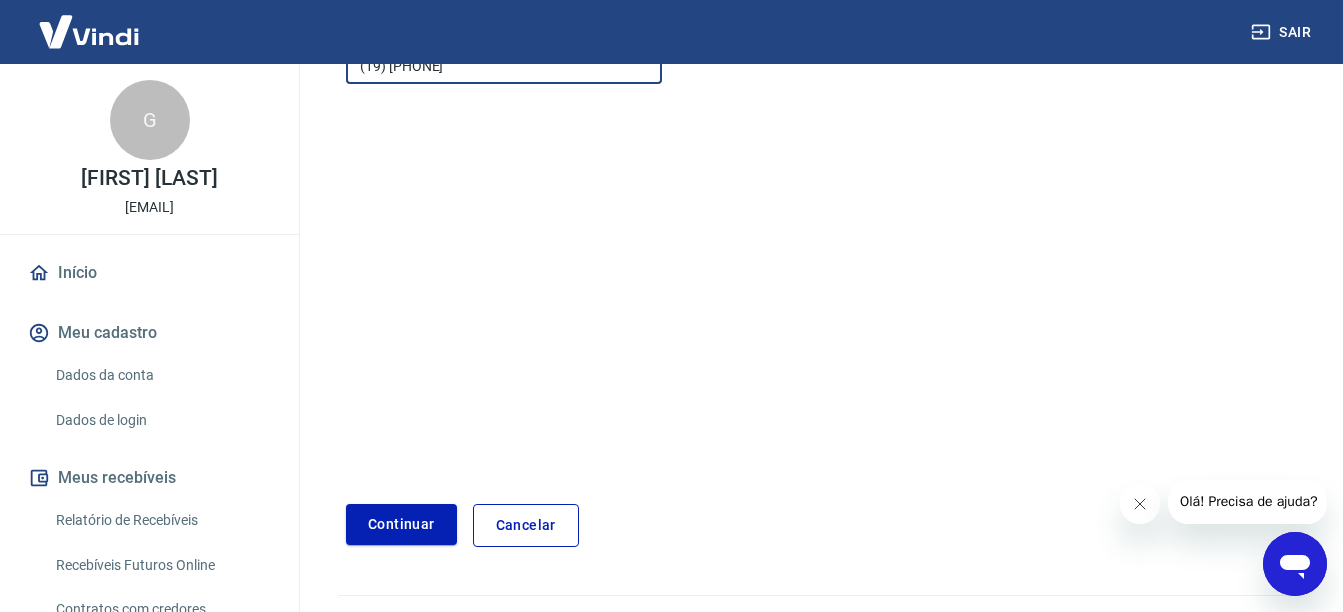 scroll, scrollTop: 300, scrollLeft: 0, axis: vertical 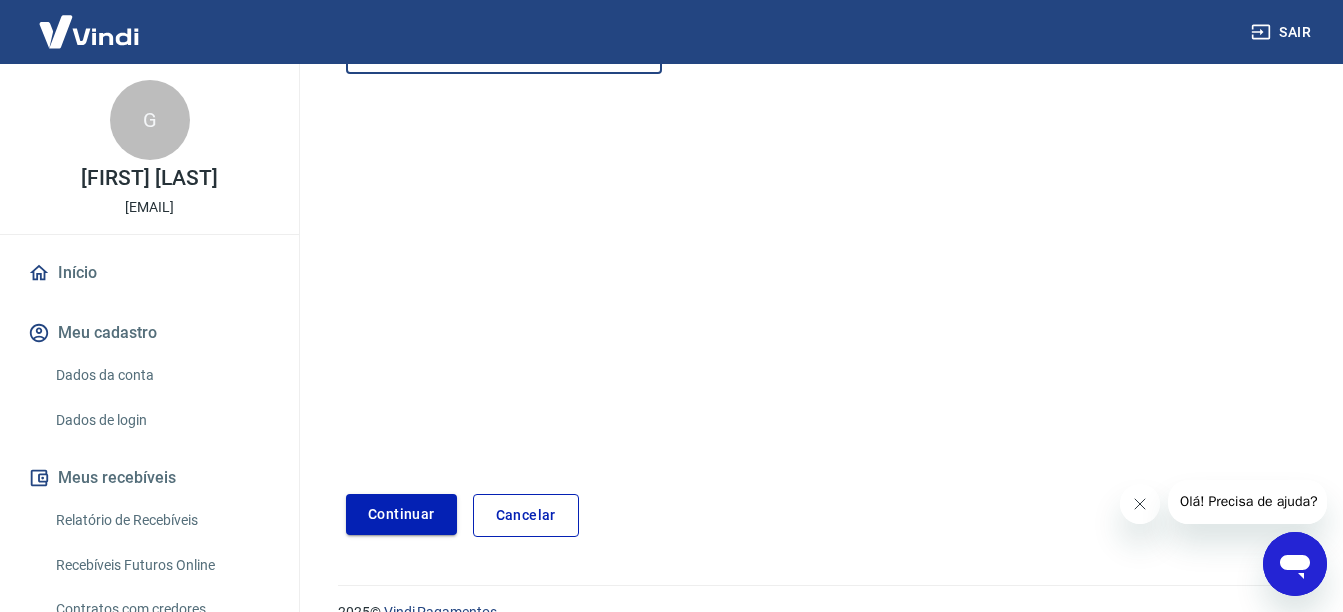 type on "(19) 98198-4541" 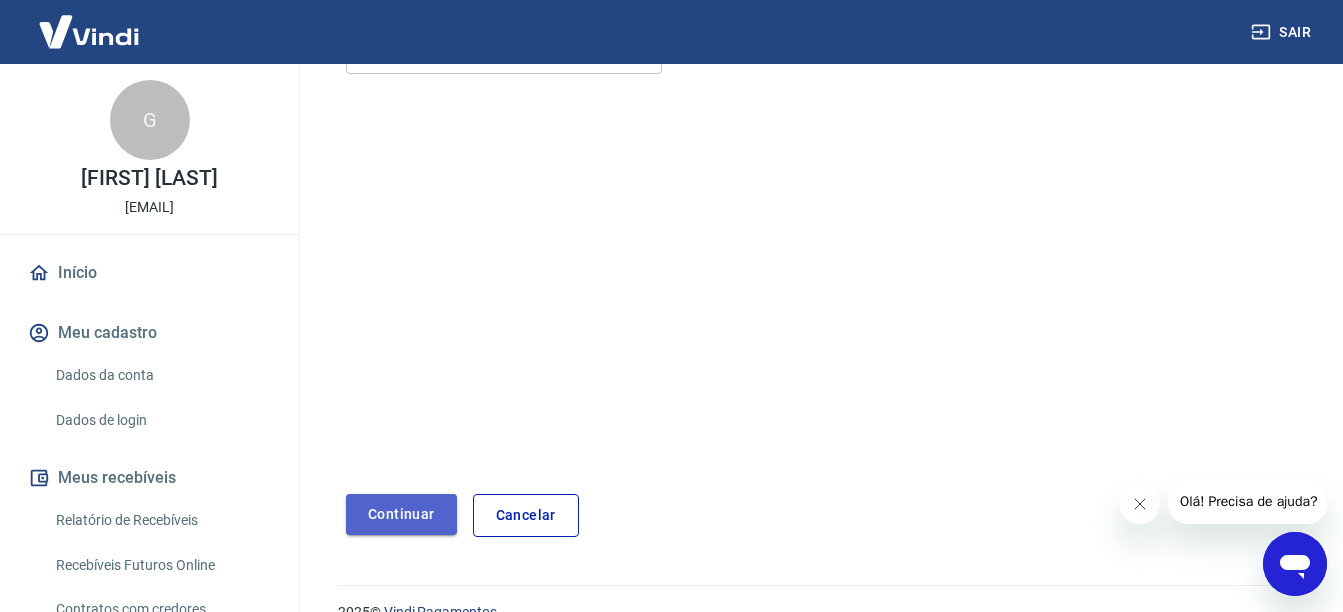 click on "Continuar" at bounding box center (401, 514) 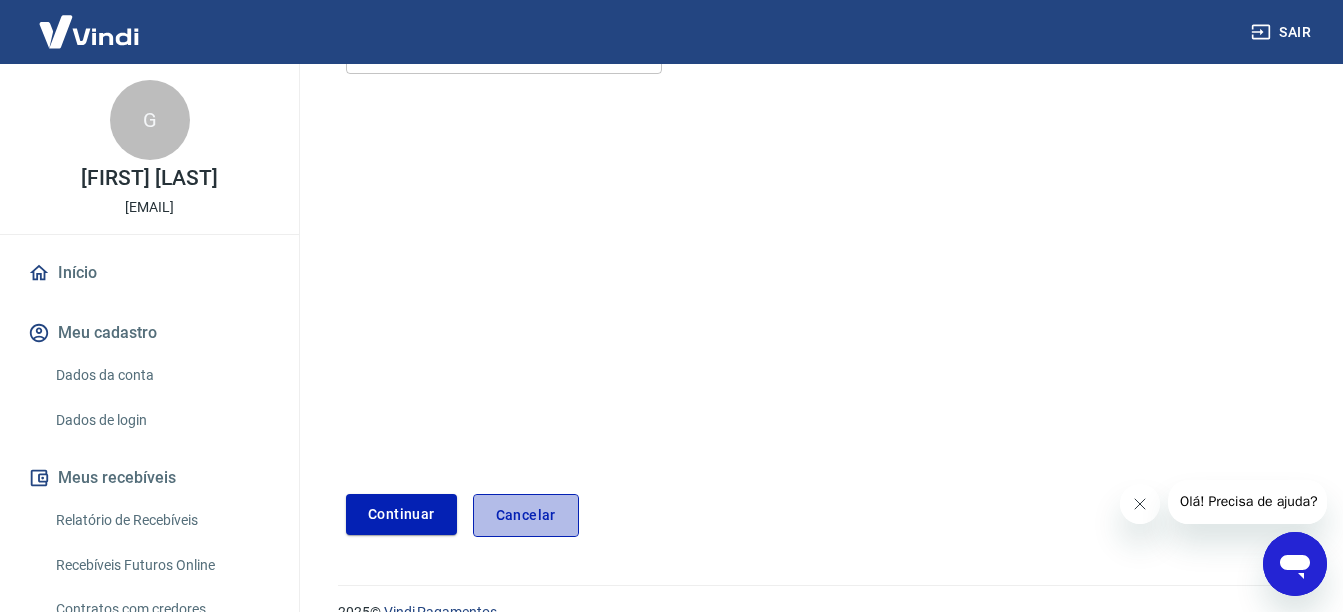 click on "Cancelar" at bounding box center [526, 515] 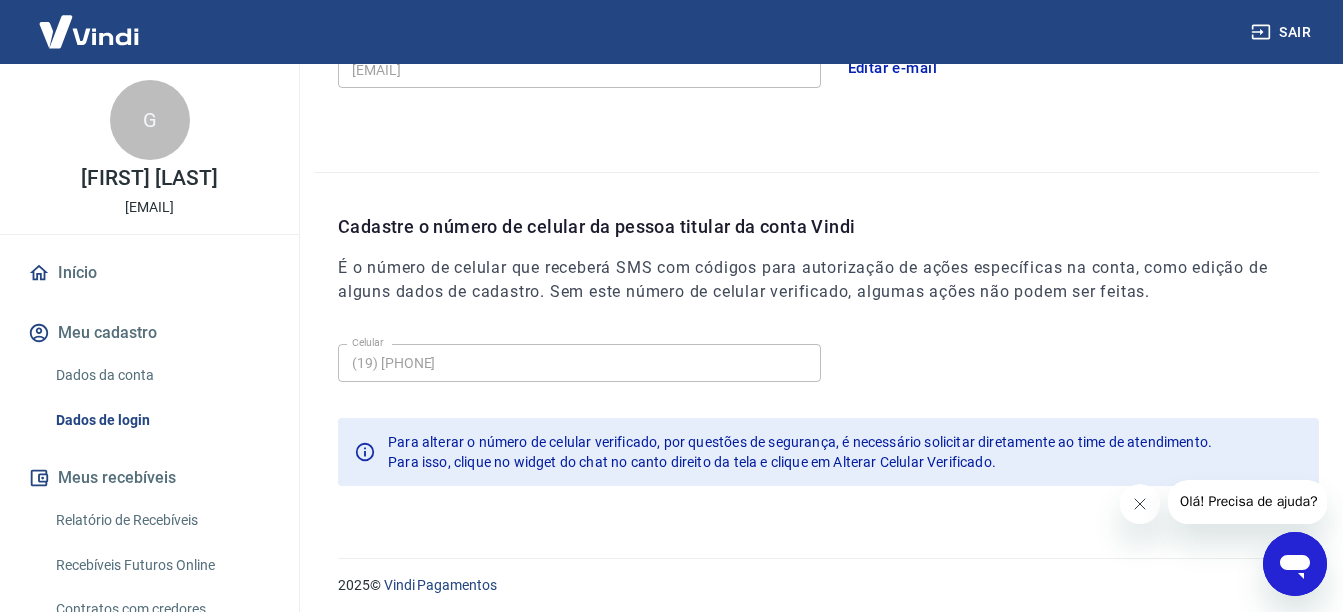 scroll, scrollTop: 669, scrollLeft: 0, axis: vertical 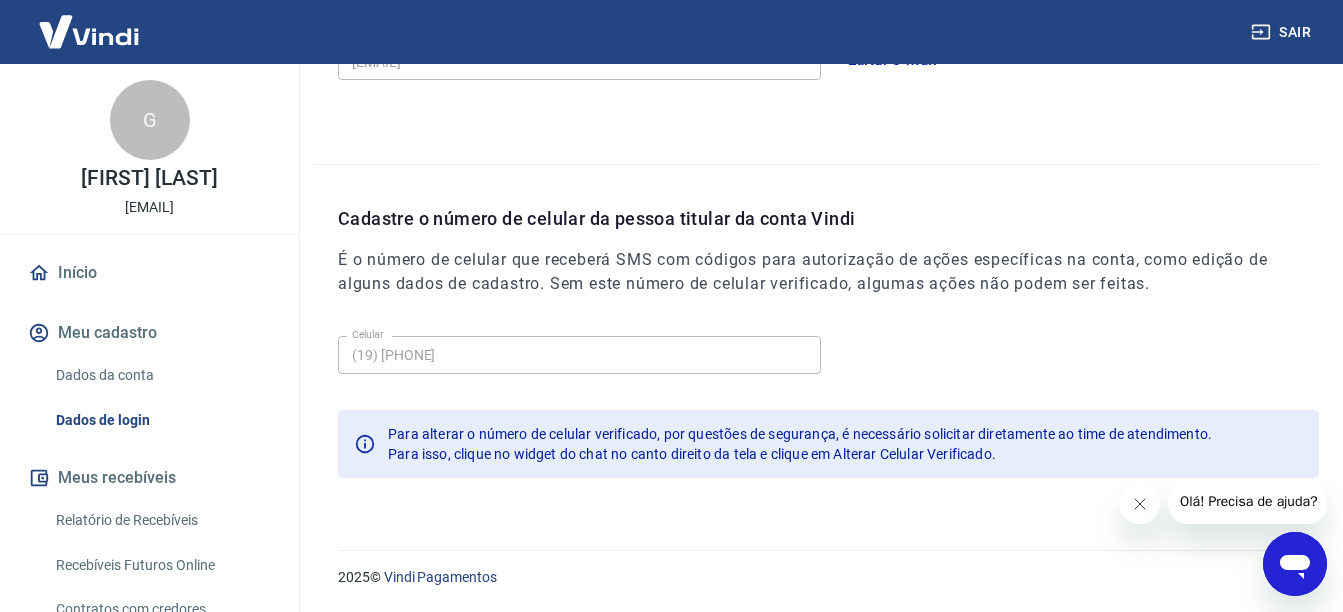 click on "Meu cadastro / Dados de login Dados de login Nome da pessoa usuária Quem acessa e faz movimentações na conta. Pode ser a mesma pessoa titular responsável pela conta ou outra pessoa com permissão para fazer os acessos. G Nome Graziele Sena Alves Nome Editar Nome E-mail de acesso a conta E-mail financeiro@grazzprofessional.com.br E-mail Editar e-mail Cadastre o número de celular da pessoa titular da conta Vindi É o número de celular que receberá SMS com códigos para autorização de ações específicas na conta, como edição de alguns dados de cadastro. Sem este número de celular verificado, algumas ações não podem ser feitas. Celular (19) 98198-4541 Celular Para alterar o número de celular verificado, por questões de segurança, é necessário solicitar diretamente ao time de atendimento. Para isso, clique no widget do chat no canto direito da tela e clique em Alterar Celular Verificado." at bounding box center (816, -40) 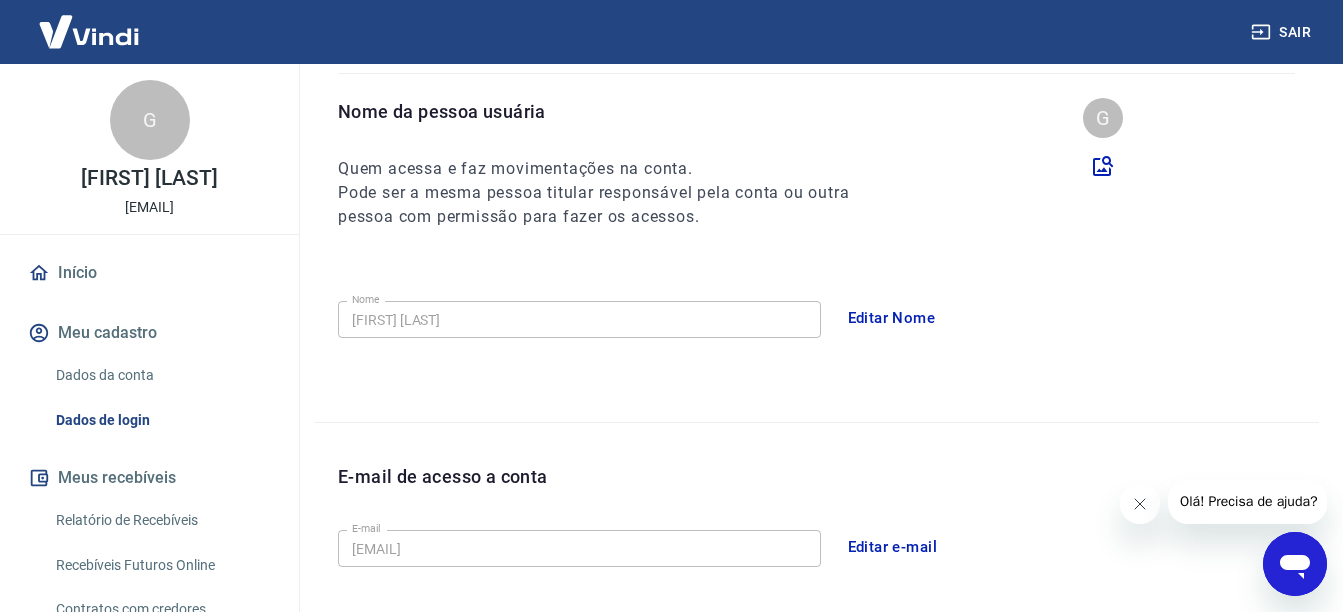 scroll, scrollTop: 169, scrollLeft: 0, axis: vertical 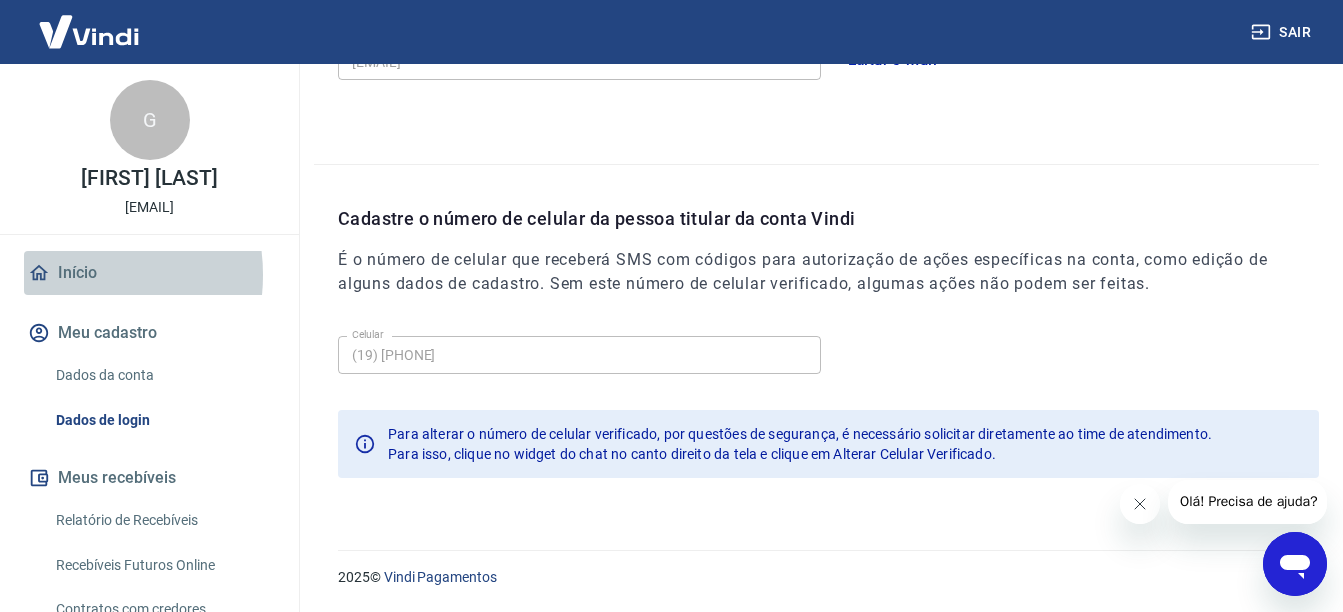 click on "Início" at bounding box center [149, 273] 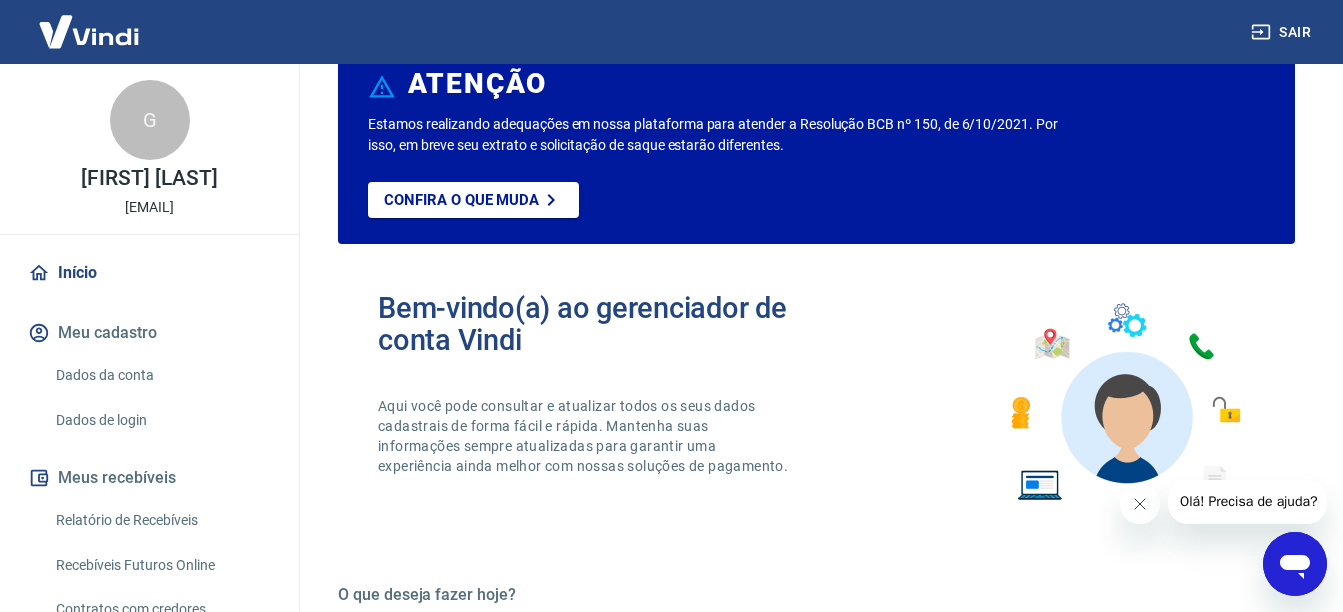scroll, scrollTop: 0, scrollLeft: 0, axis: both 